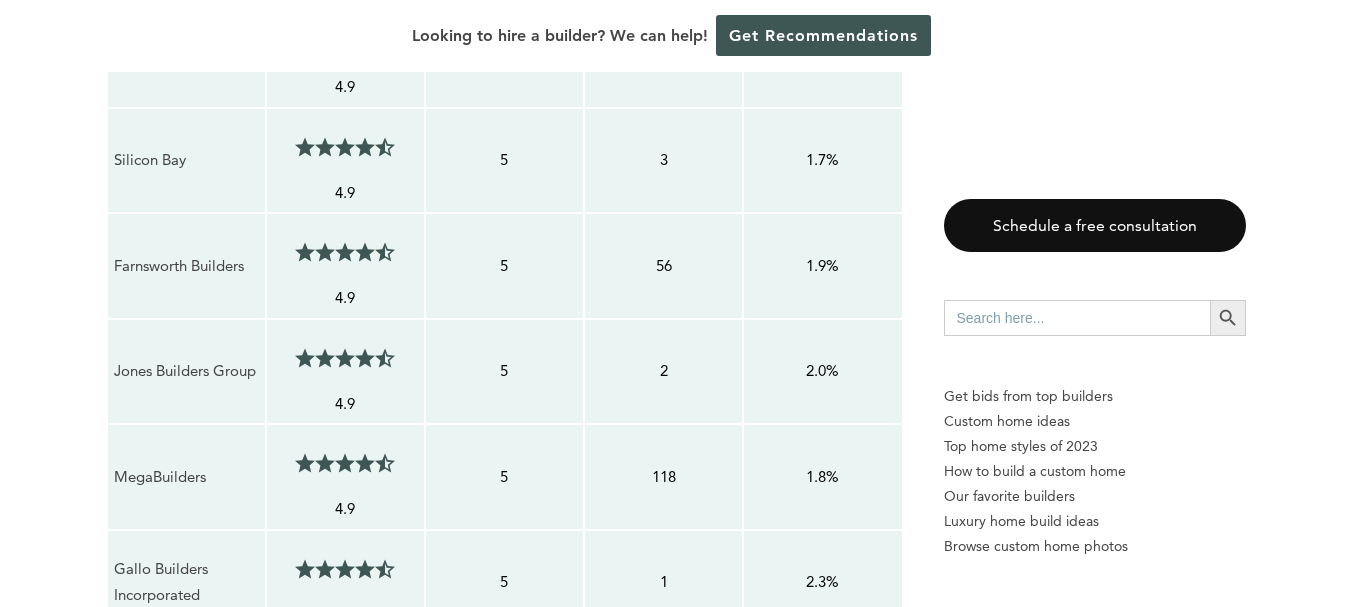 click on "MegaBuilders" at bounding box center [186, 477] 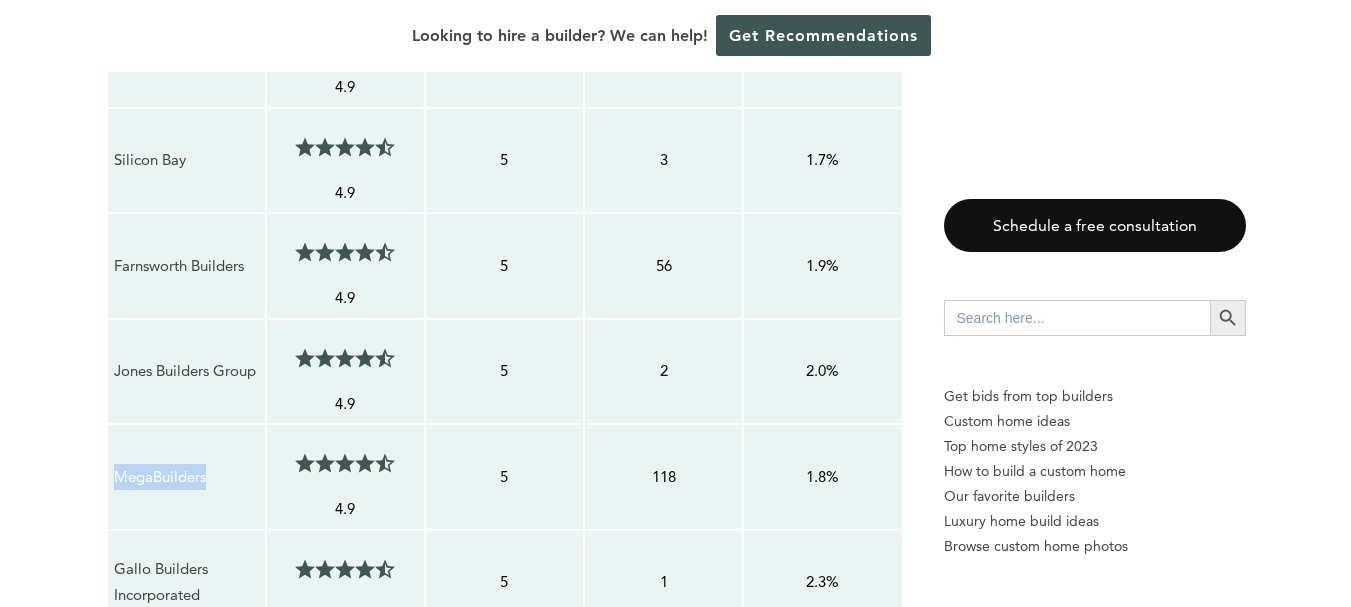 click on "MegaBuilders" at bounding box center [186, 477] 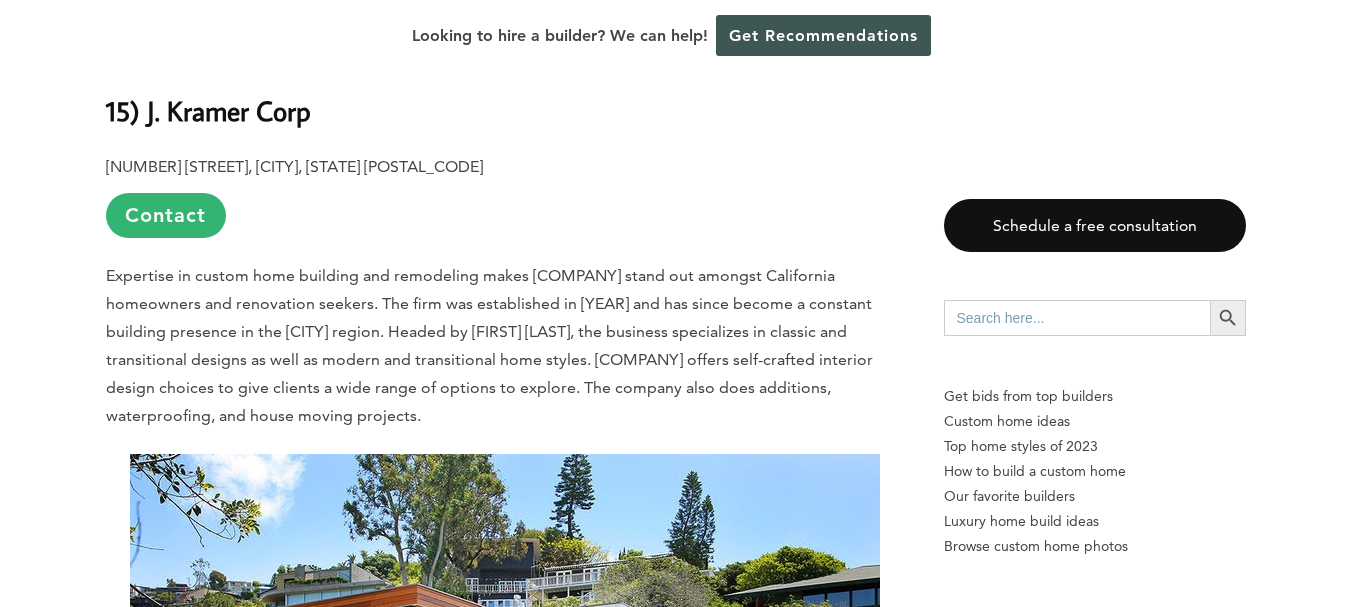 scroll, scrollTop: 1500, scrollLeft: 0, axis: vertical 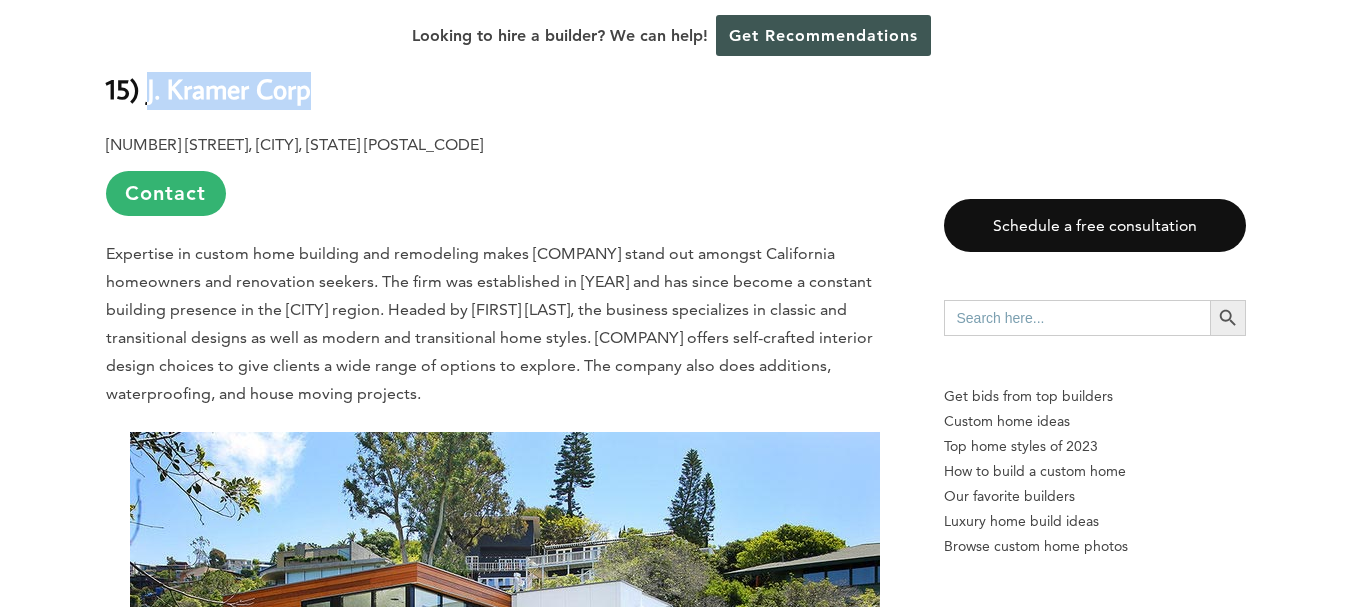 drag, startPoint x: 144, startPoint y: 94, endPoint x: 338, endPoint y: 104, distance: 194.25757 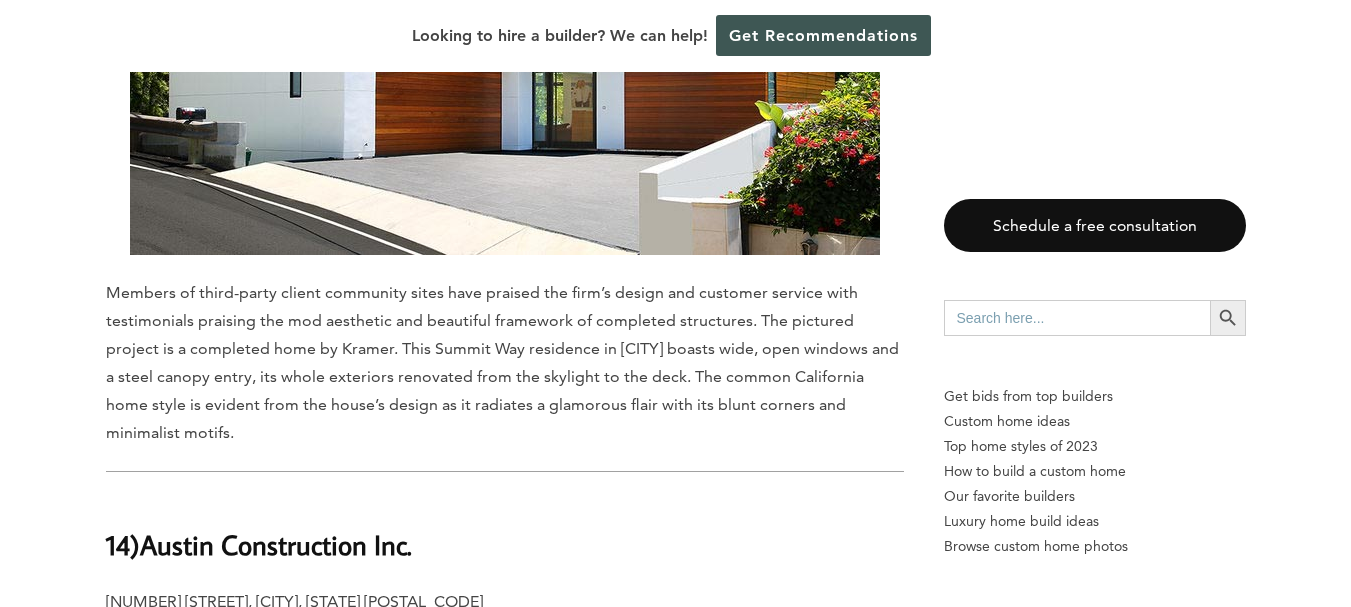 scroll, scrollTop: 2400, scrollLeft: 0, axis: vertical 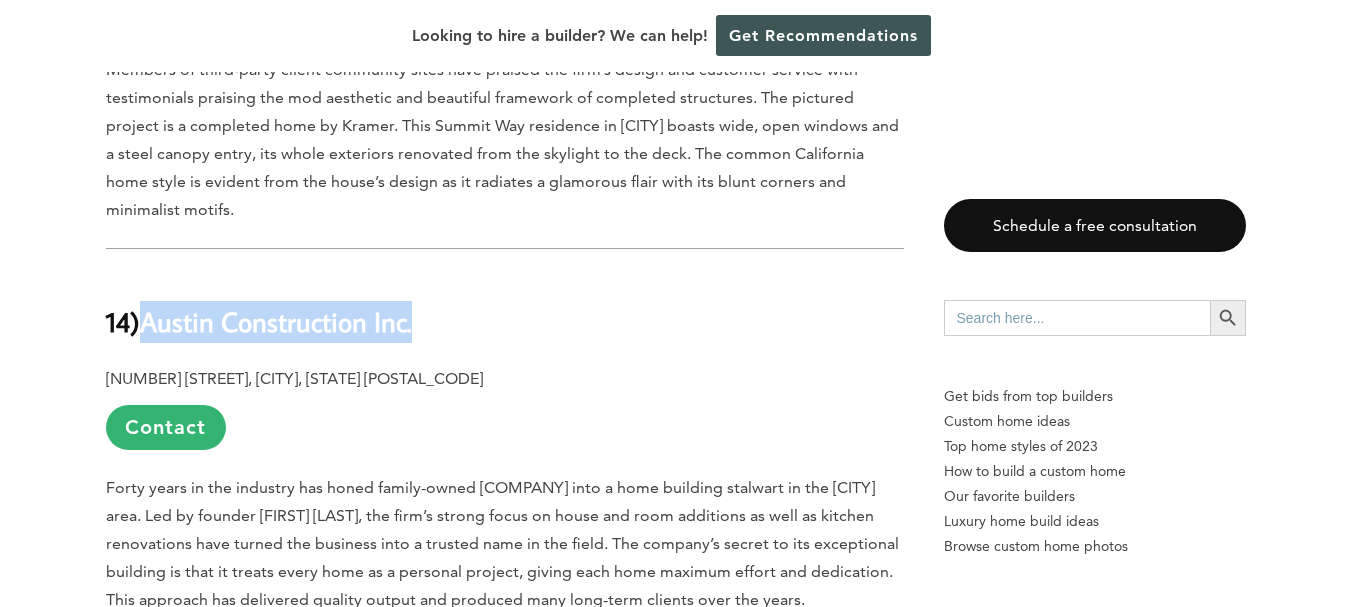 drag, startPoint x: 152, startPoint y: 328, endPoint x: 470, endPoint y: 326, distance: 318.0063 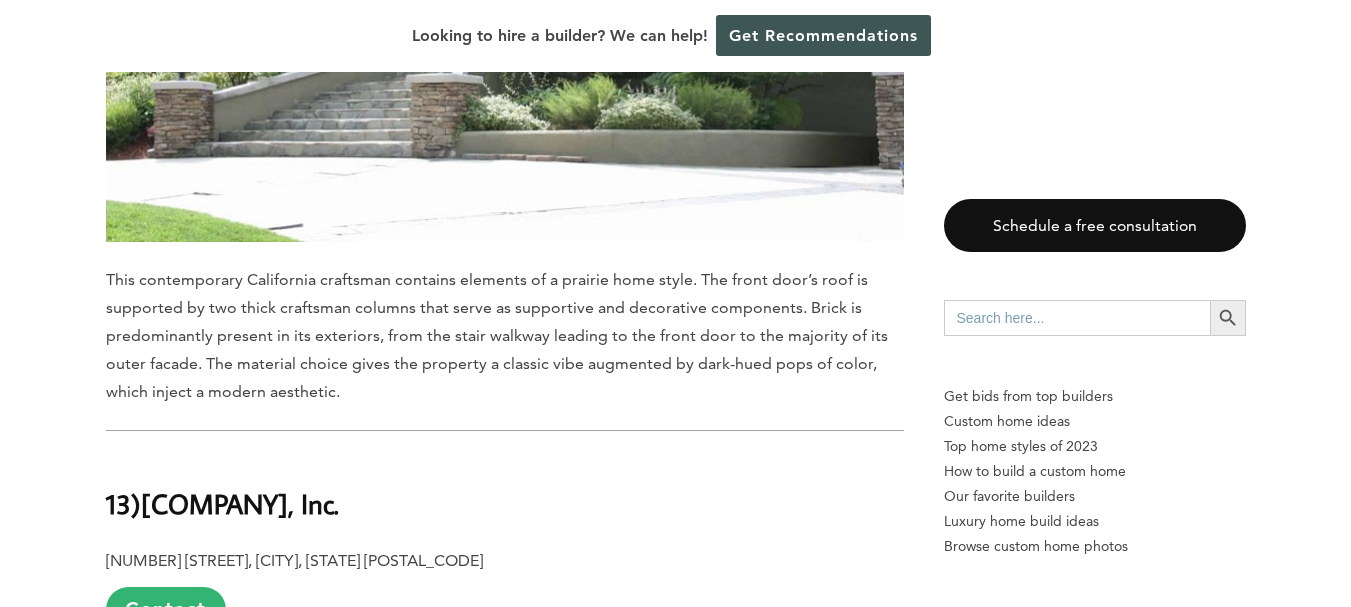 scroll, scrollTop: 3500, scrollLeft: 0, axis: vertical 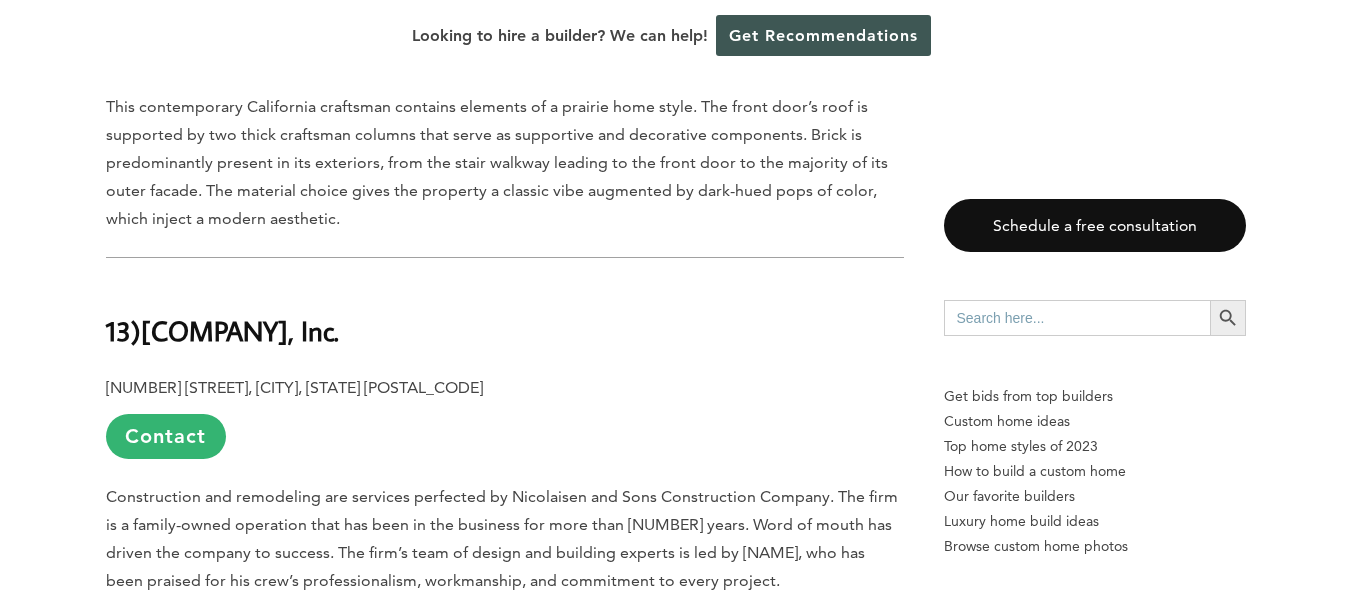 drag, startPoint x: 146, startPoint y: 331, endPoint x: 799, endPoint y: 337, distance: 653.0276 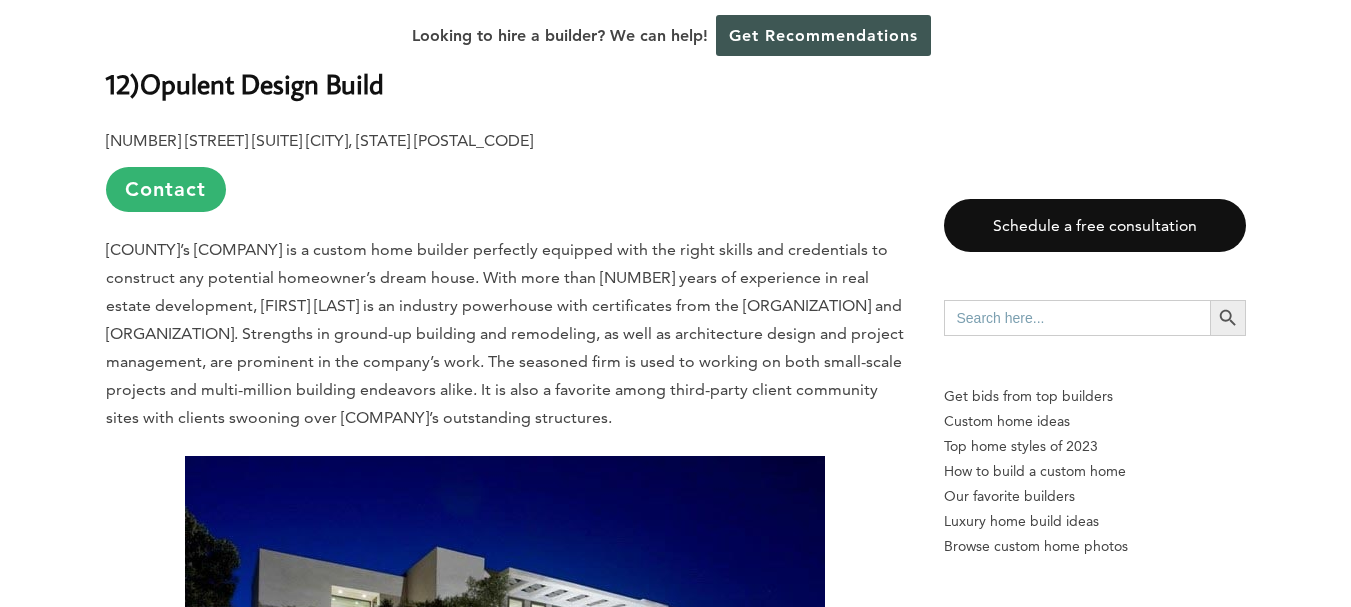 scroll, scrollTop: 4600, scrollLeft: 0, axis: vertical 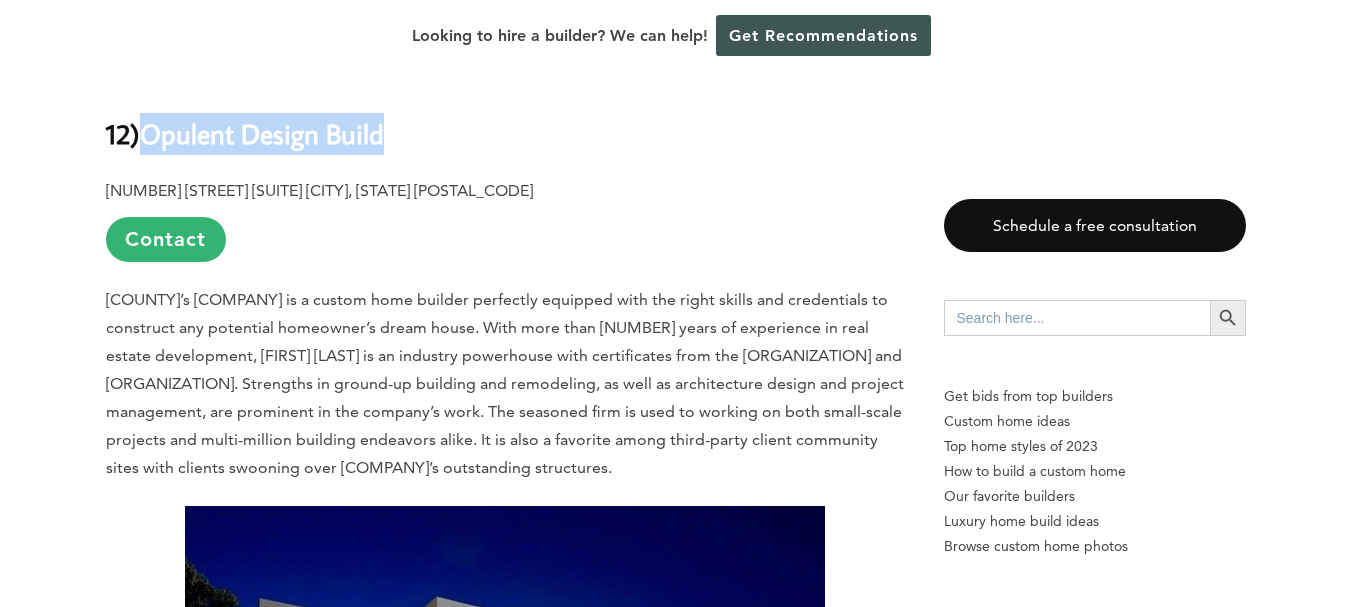 drag, startPoint x: 153, startPoint y: 125, endPoint x: 427, endPoint y: 127, distance: 274.0073 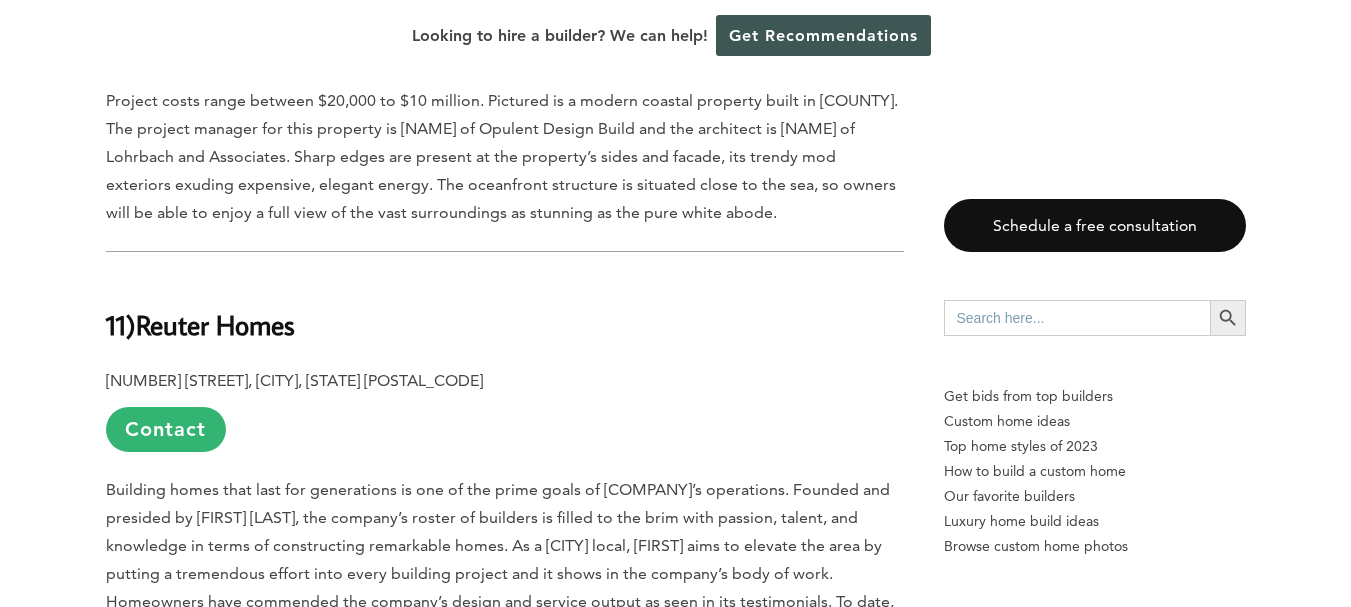 scroll, scrollTop: 5500, scrollLeft: 0, axis: vertical 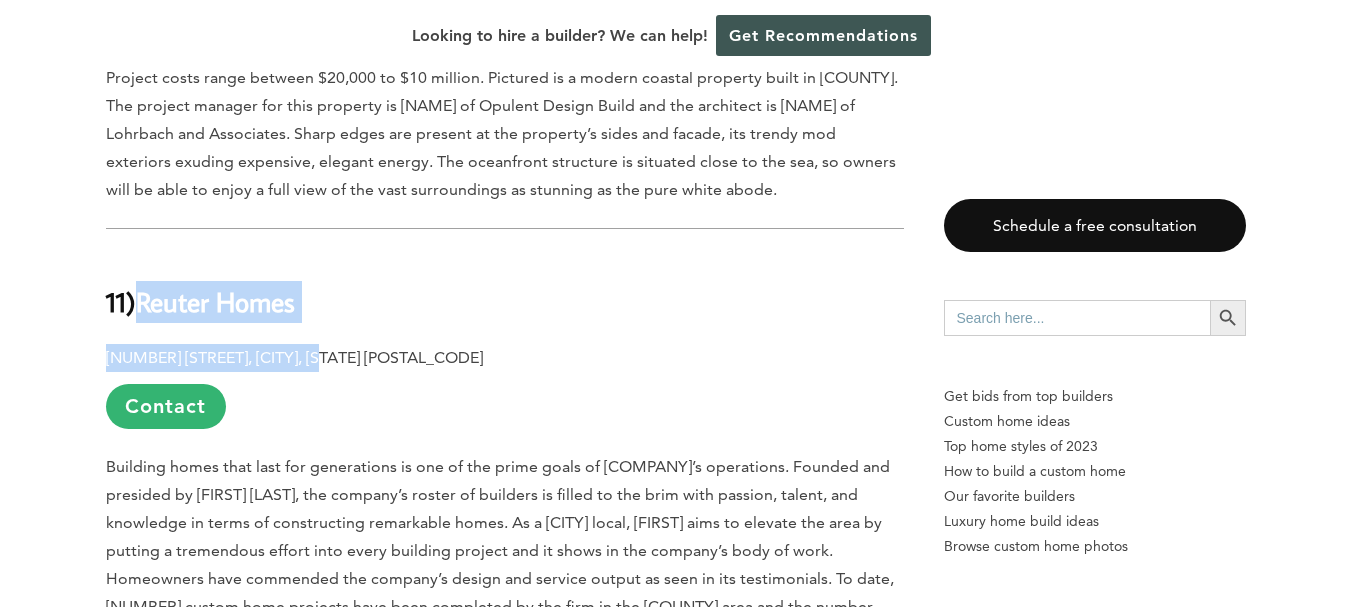 drag, startPoint x: 143, startPoint y: 300, endPoint x: 339, endPoint y: 323, distance: 197.34488 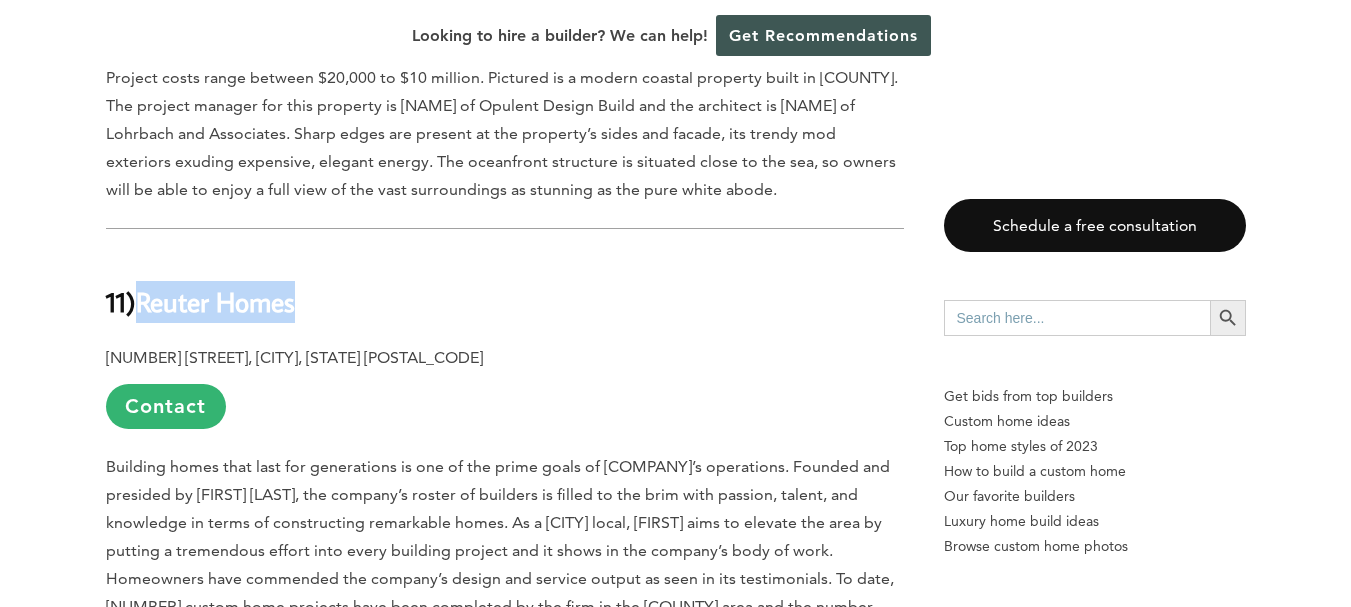 drag, startPoint x: 148, startPoint y: 301, endPoint x: 317, endPoint y: 307, distance: 169.10648 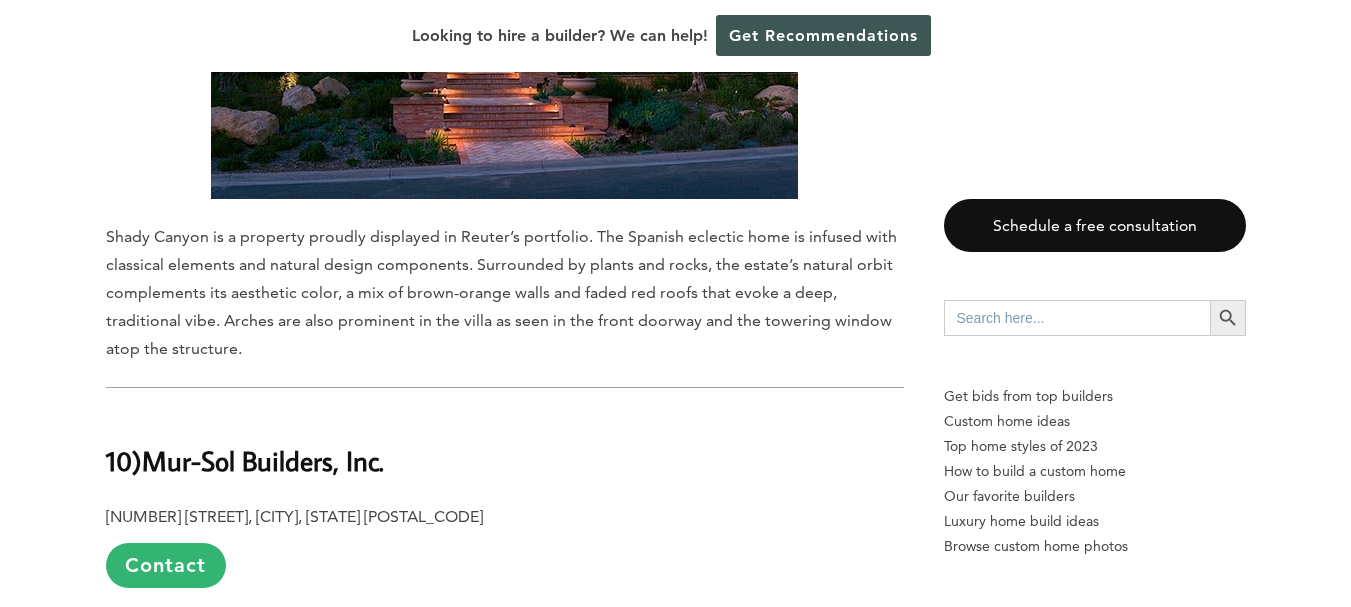 scroll, scrollTop: 6400, scrollLeft: 0, axis: vertical 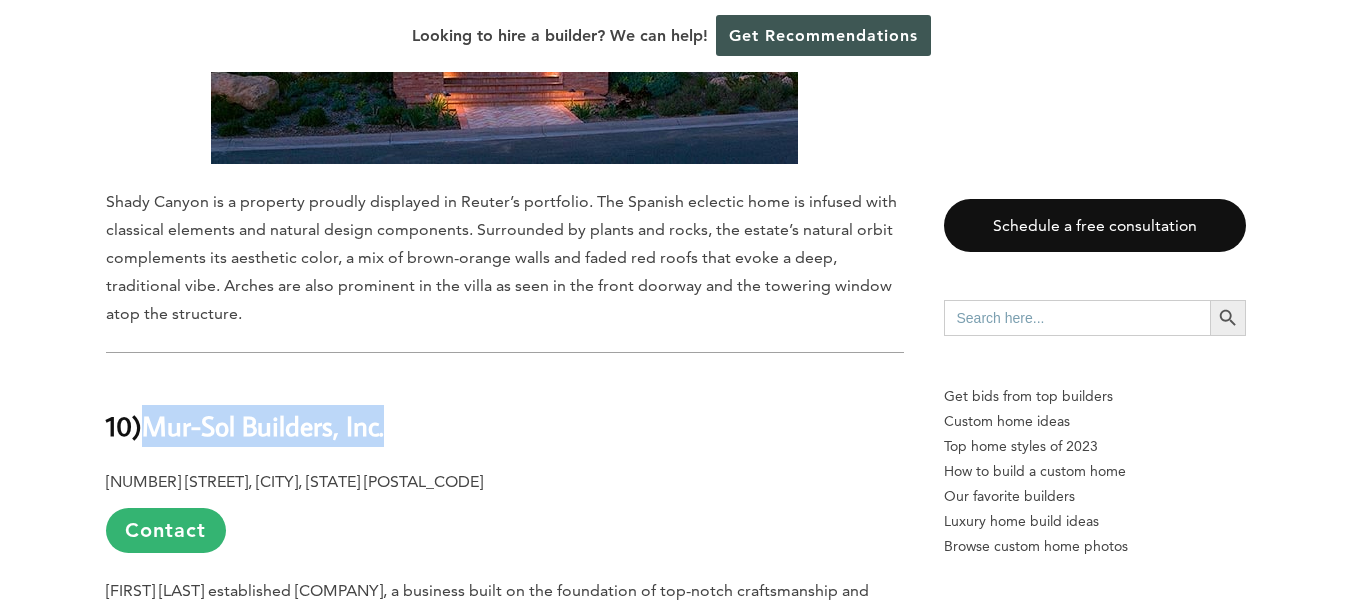 drag, startPoint x: 157, startPoint y: 431, endPoint x: 362, endPoint y: 425, distance: 205.08778 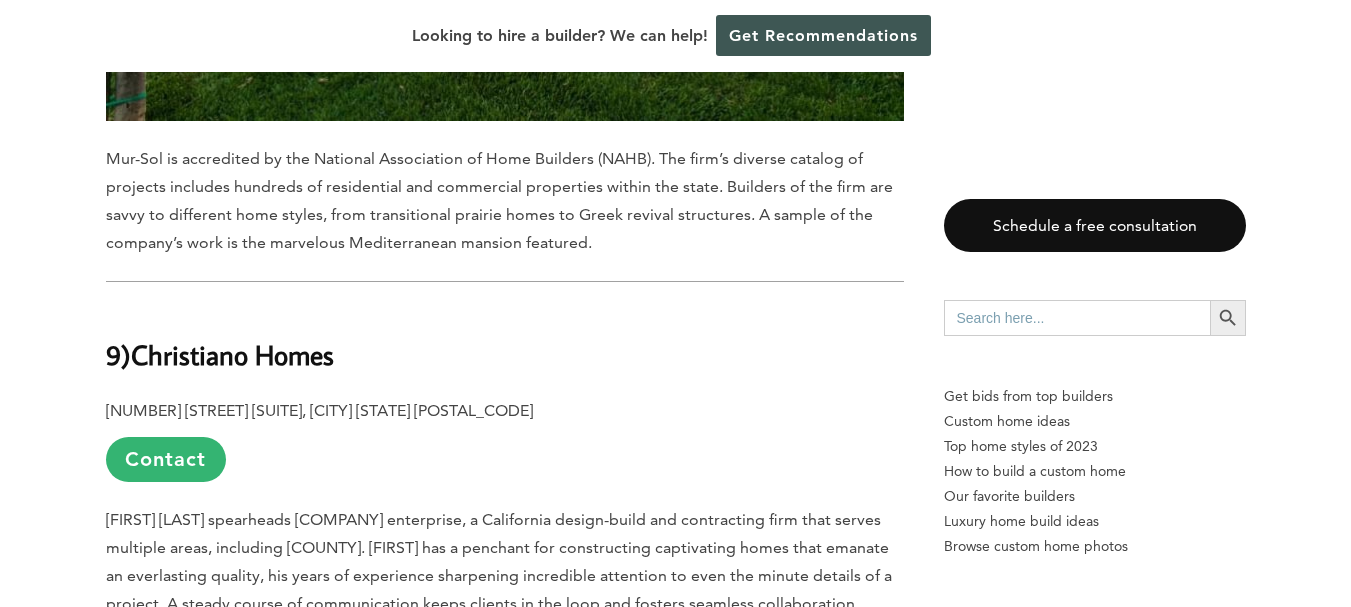 scroll, scrollTop: 7600, scrollLeft: 0, axis: vertical 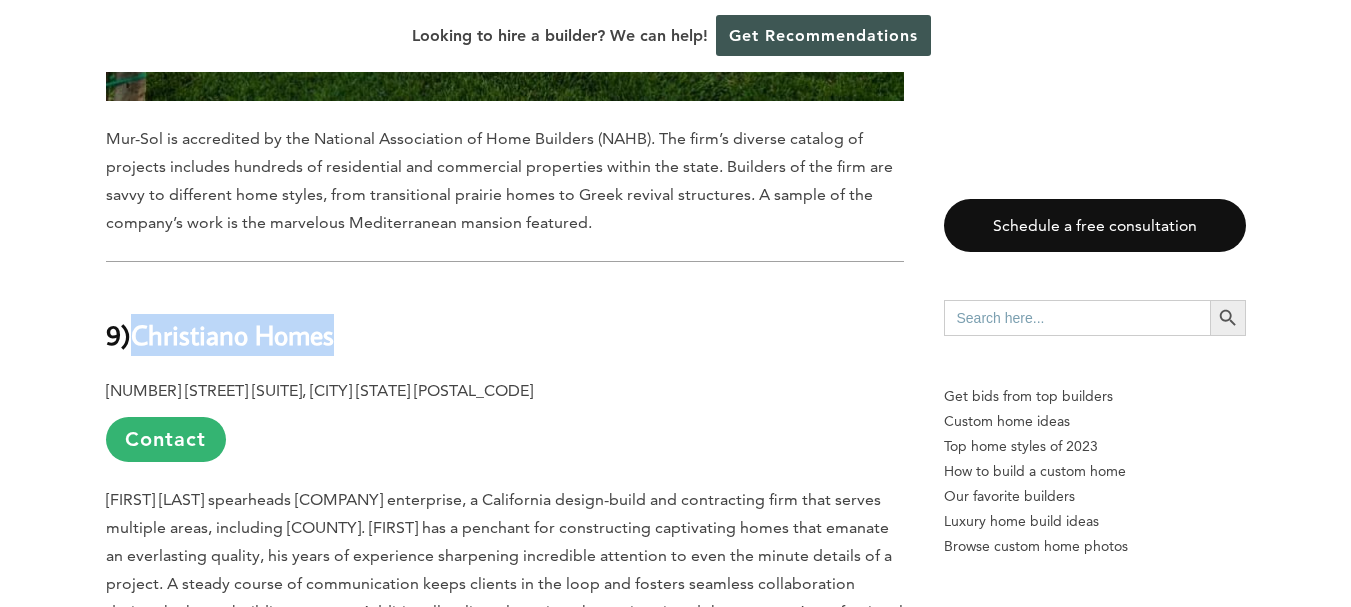 drag, startPoint x: 146, startPoint y: 332, endPoint x: 360, endPoint y: 352, distance: 214.93254 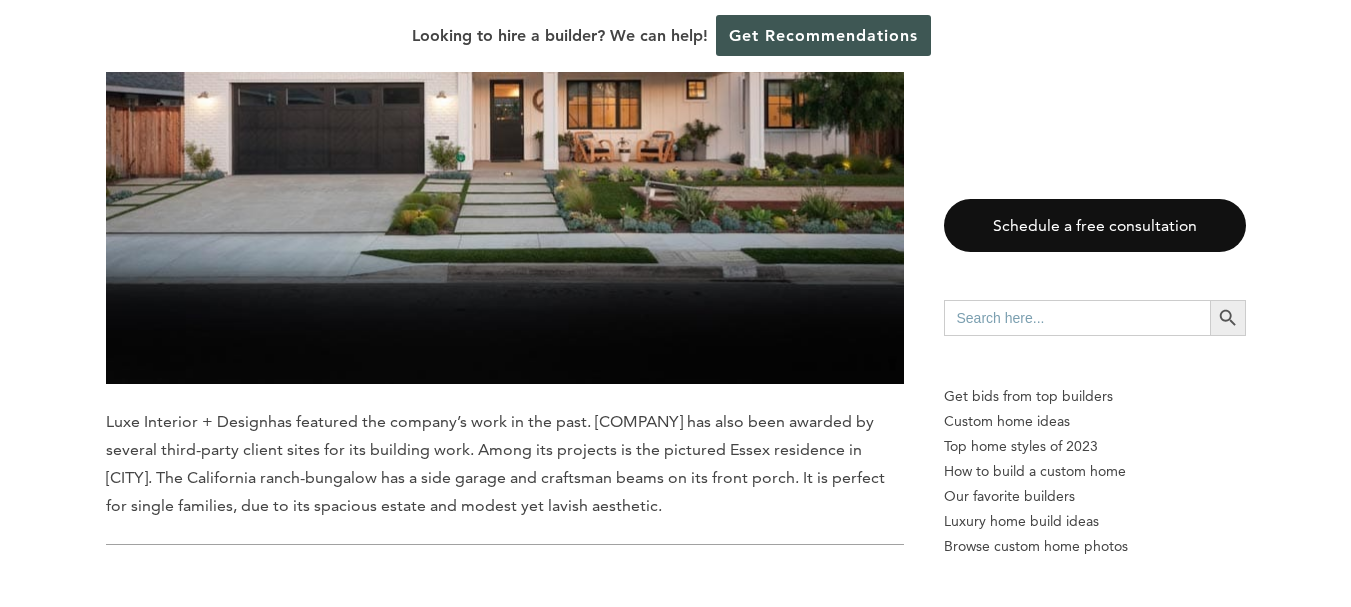 scroll, scrollTop: 8600, scrollLeft: 0, axis: vertical 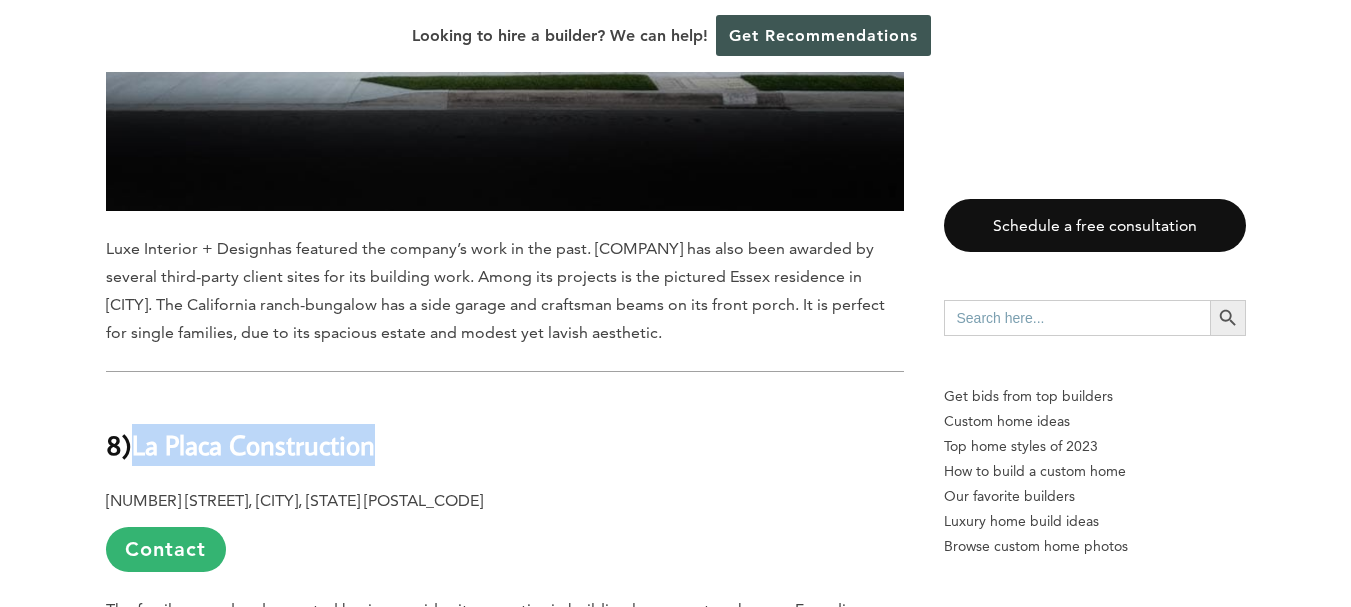 drag, startPoint x: 142, startPoint y: 447, endPoint x: 476, endPoint y: 455, distance: 334.0958 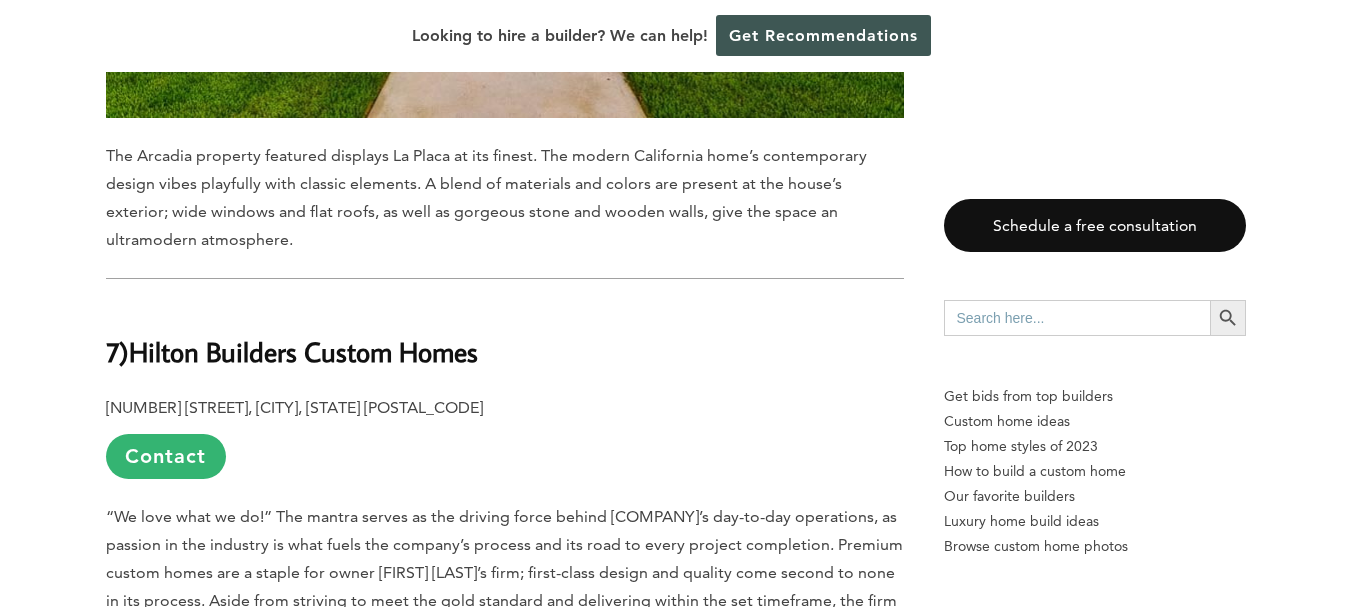 scroll, scrollTop: 9800, scrollLeft: 0, axis: vertical 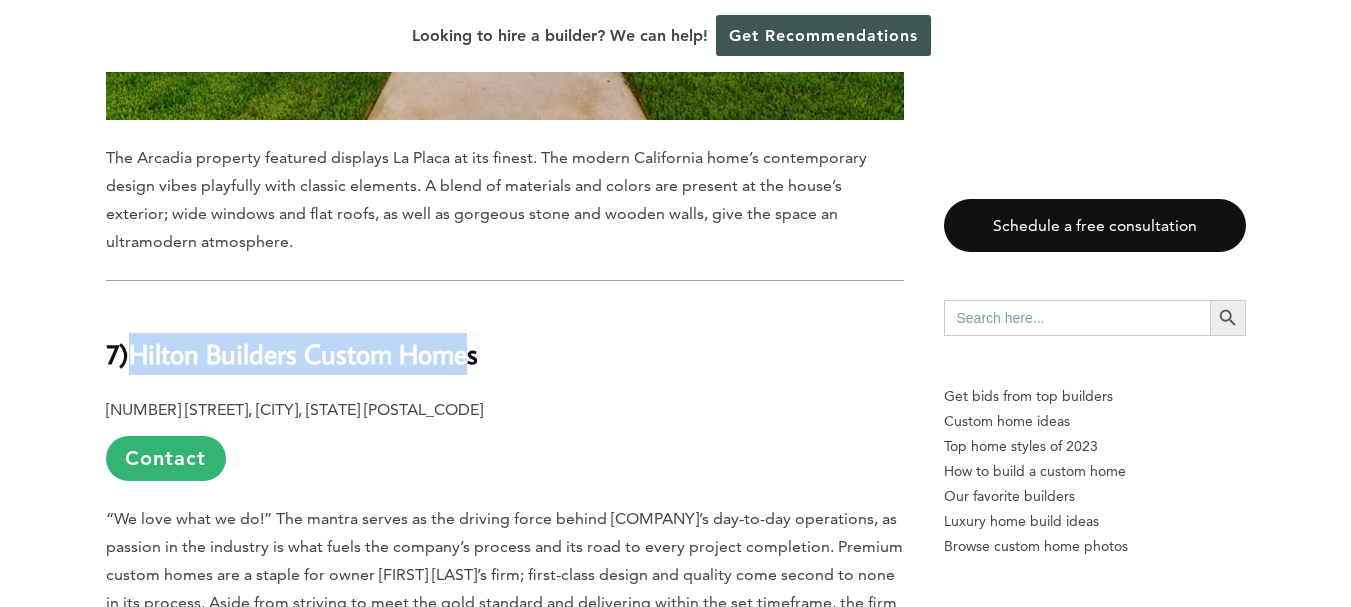 drag, startPoint x: 140, startPoint y: 352, endPoint x: 480, endPoint y: 364, distance: 340.2117 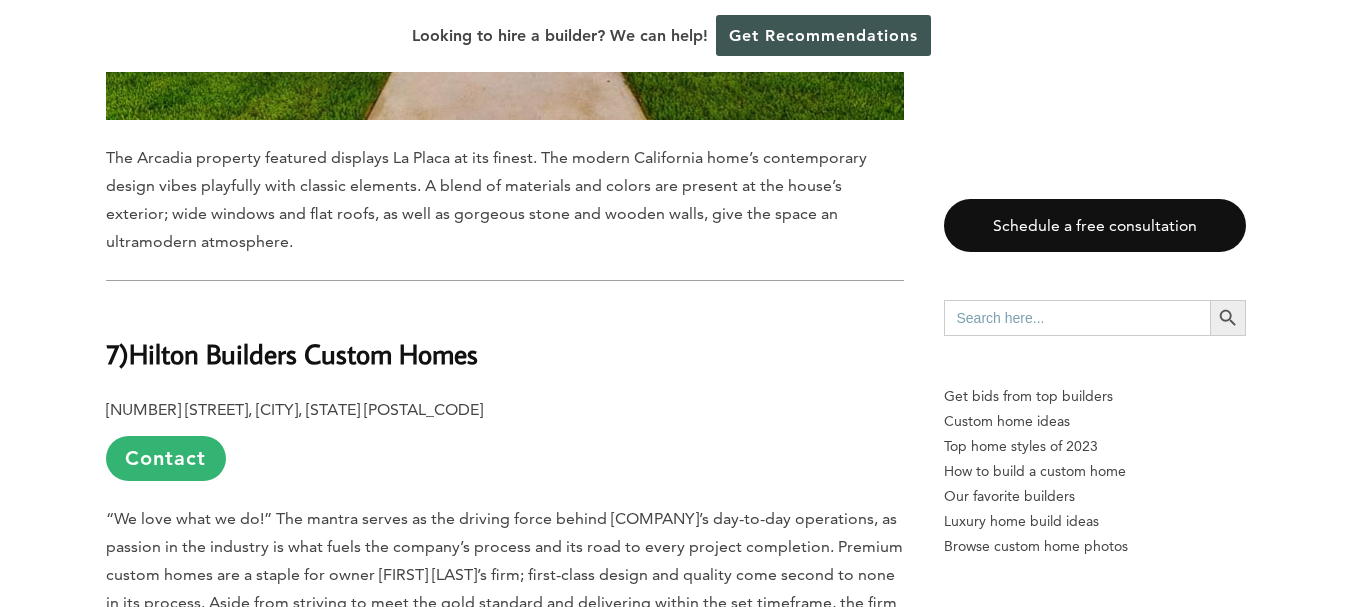 click on "Hilton Builders Custom Homes" at bounding box center [303, 353] 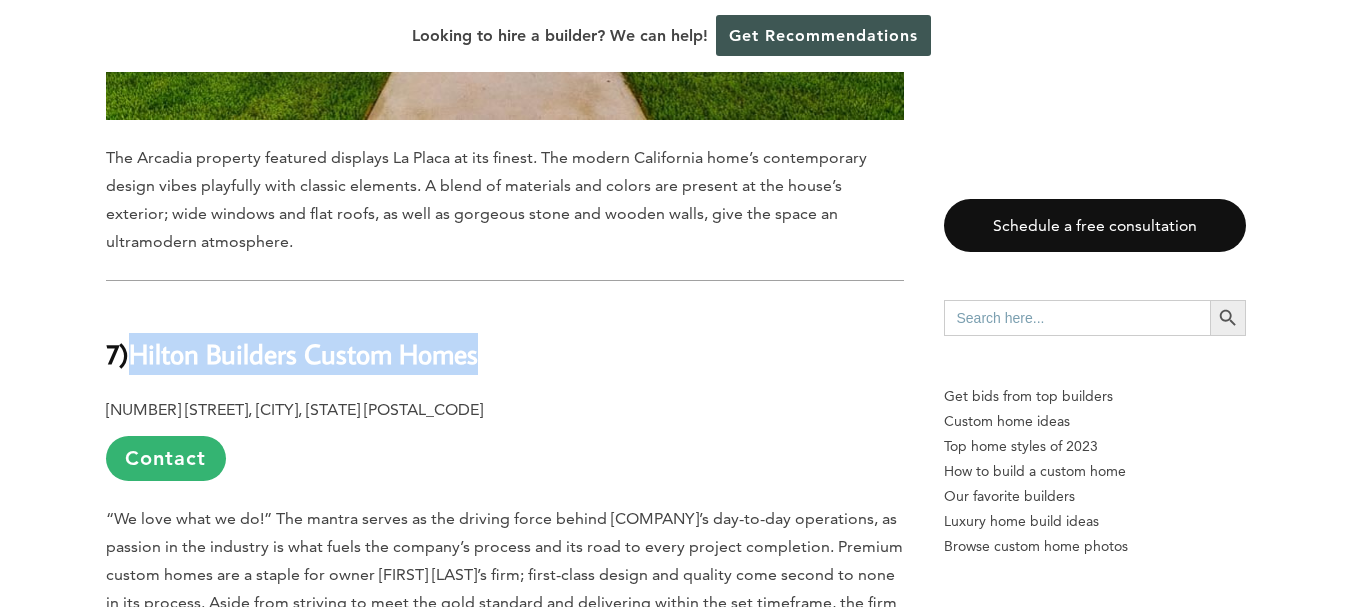 drag, startPoint x: 484, startPoint y: 357, endPoint x: 138, endPoint y: 355, distance: 346.00577 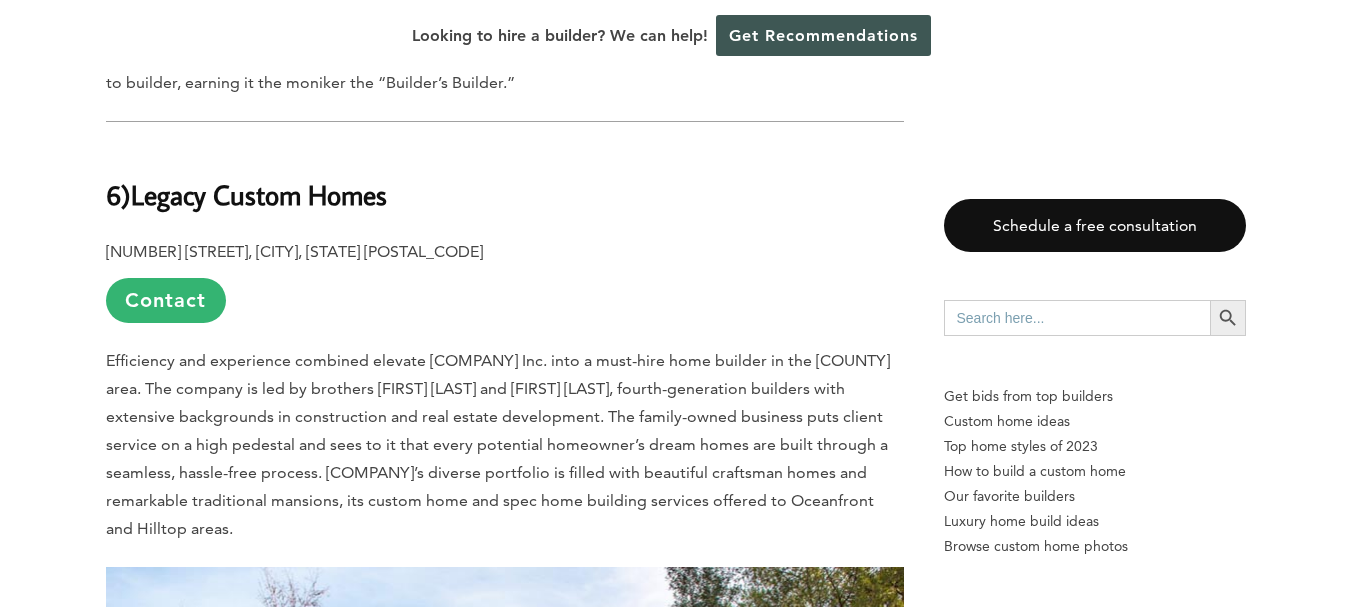 scroll, scrollTop: 11000, scrollLeft: 0, axis: vertical 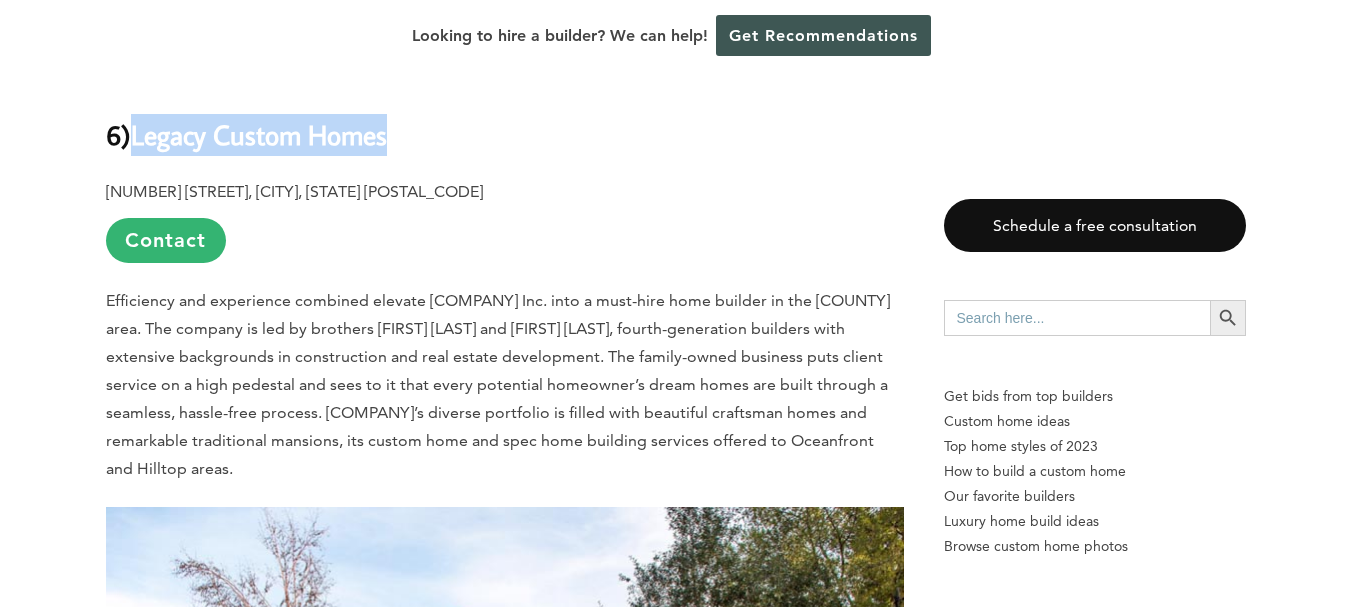drag, startPoint x: 412, startPoint y: 134, endPoint x: 136, endPoint y: 134, distance: 276 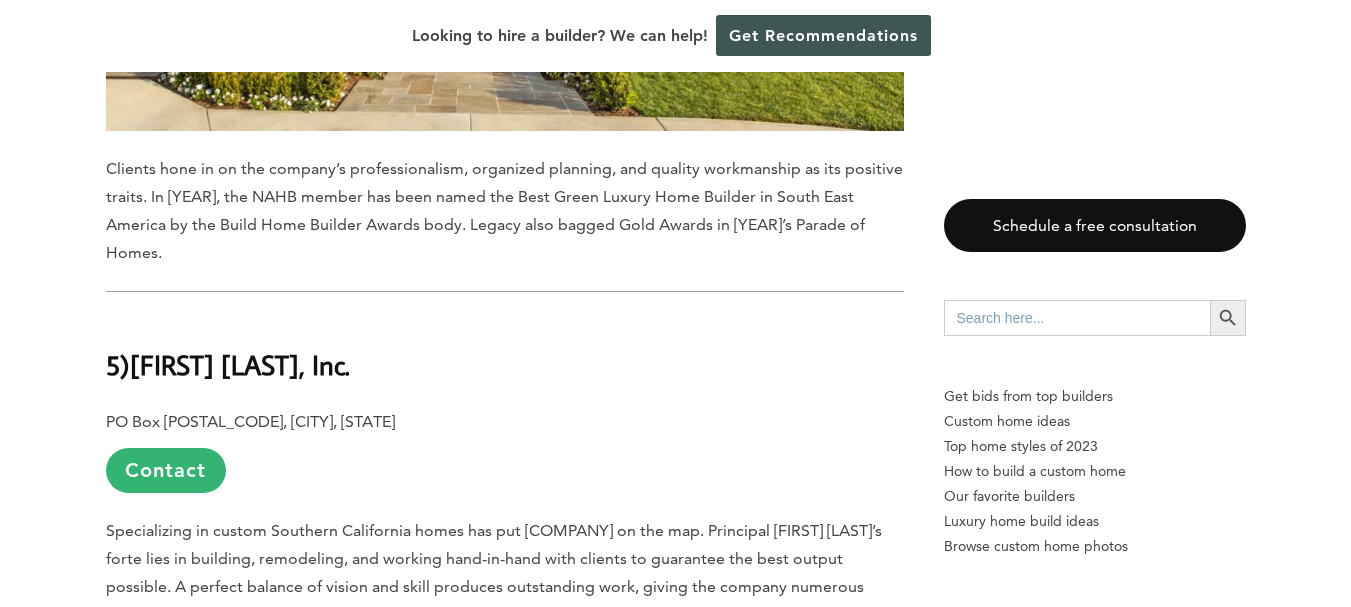 scroll, scrollTop: 12000, scrollLeft: 0, axis: vertical 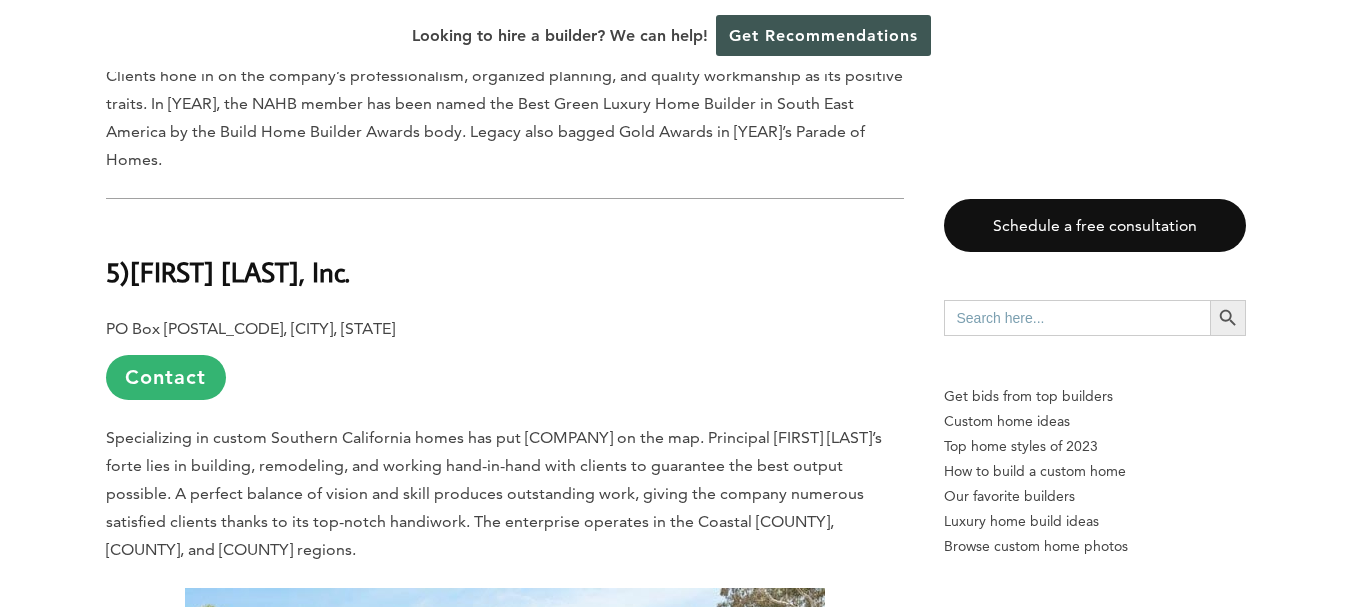 drag, startPoint x: 141, startPoint y: 239, endPoint x: 623, endPoint y: 249, distance: 482.10373 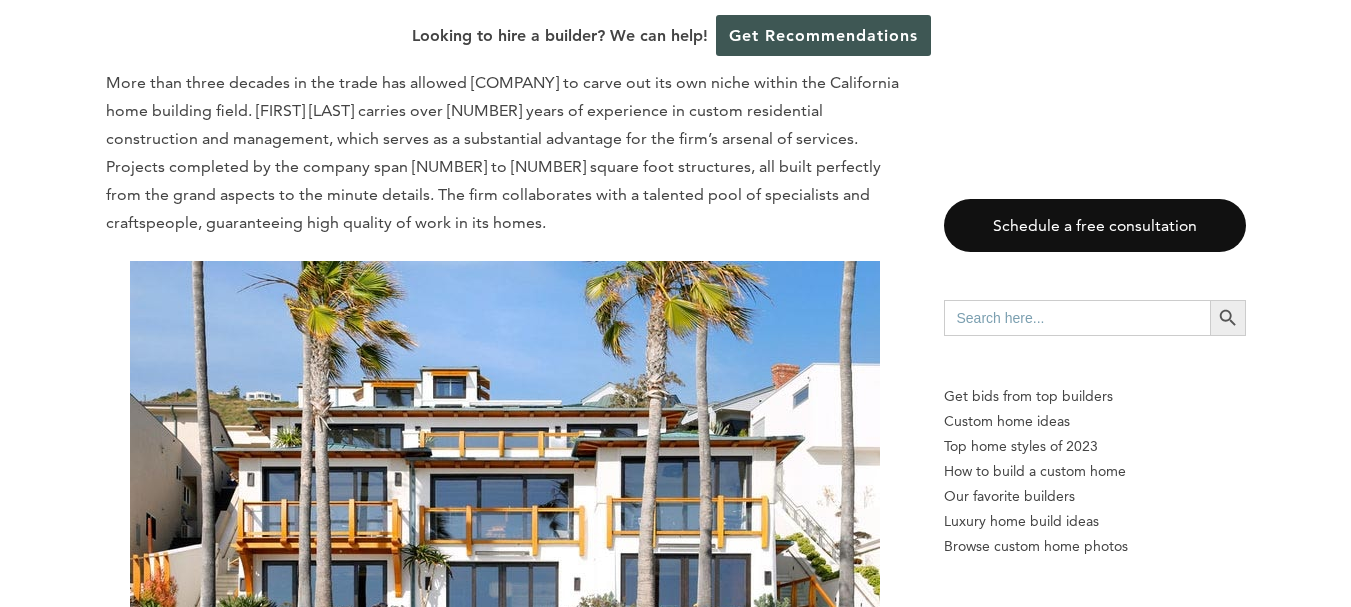 scroll, scrollTop: 13100, scrollLeft: 0, axis: vertical 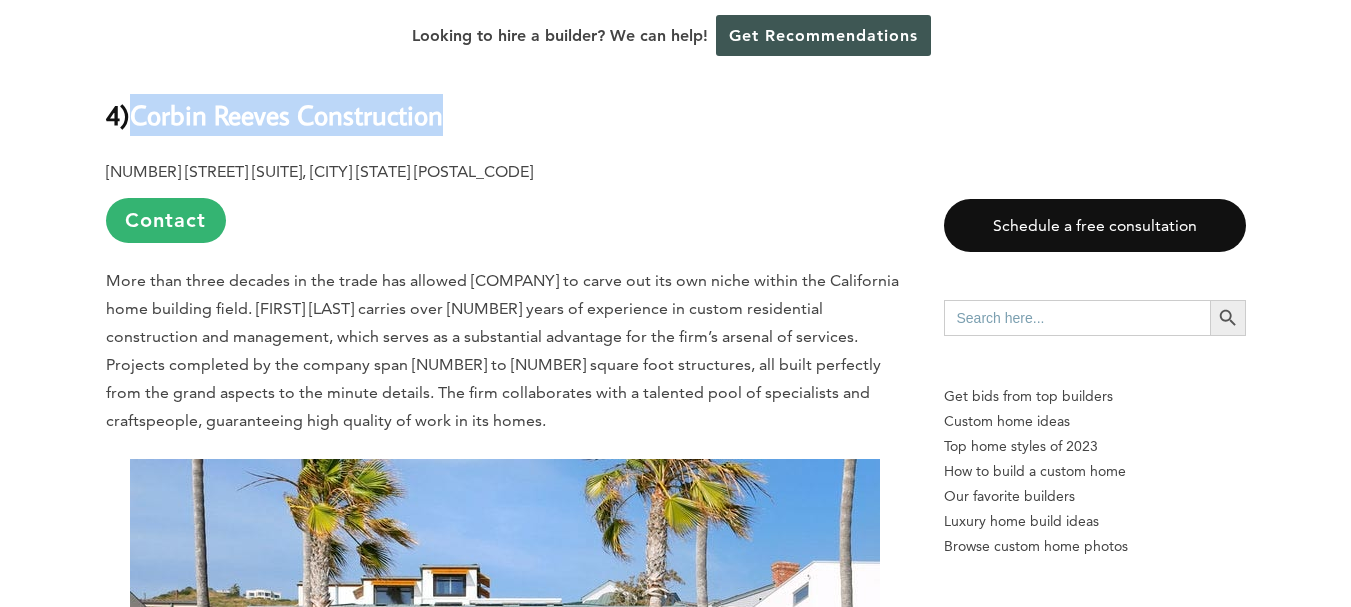 drag, startPoint x: 141, startPoint y: 87, endPoint x: 478, endPoint y: 89, distance: 337.00592 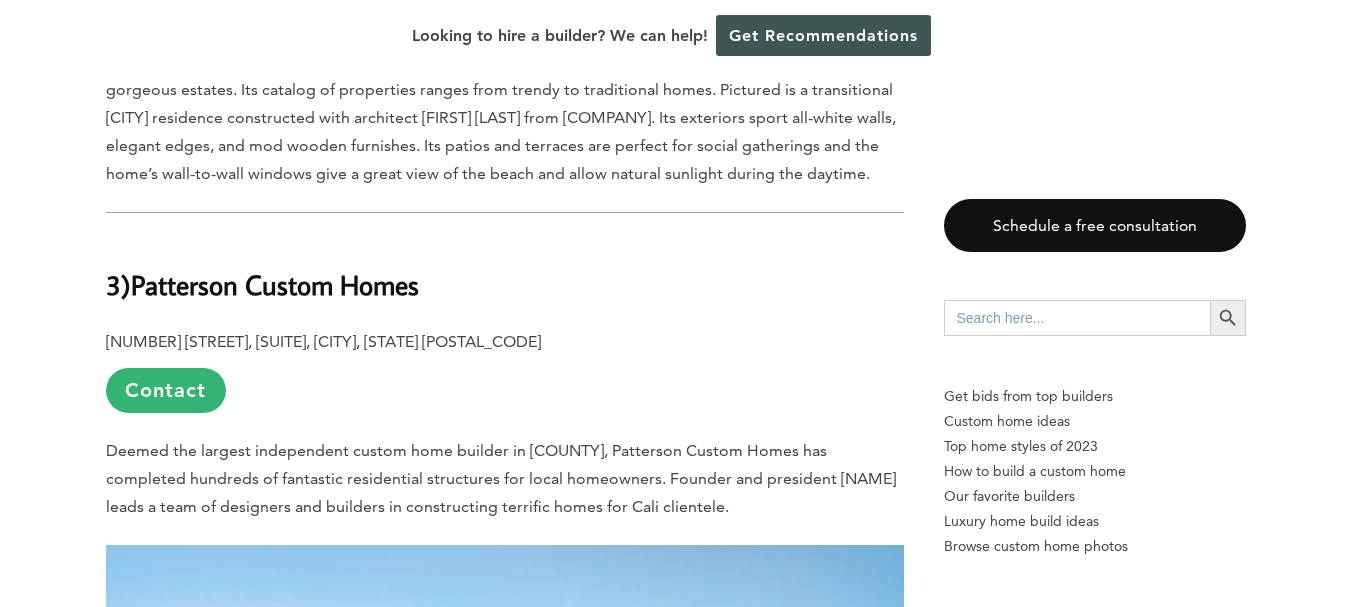 scroll, scrollTop: 14100, scrollLeft: 0, axis: vertical 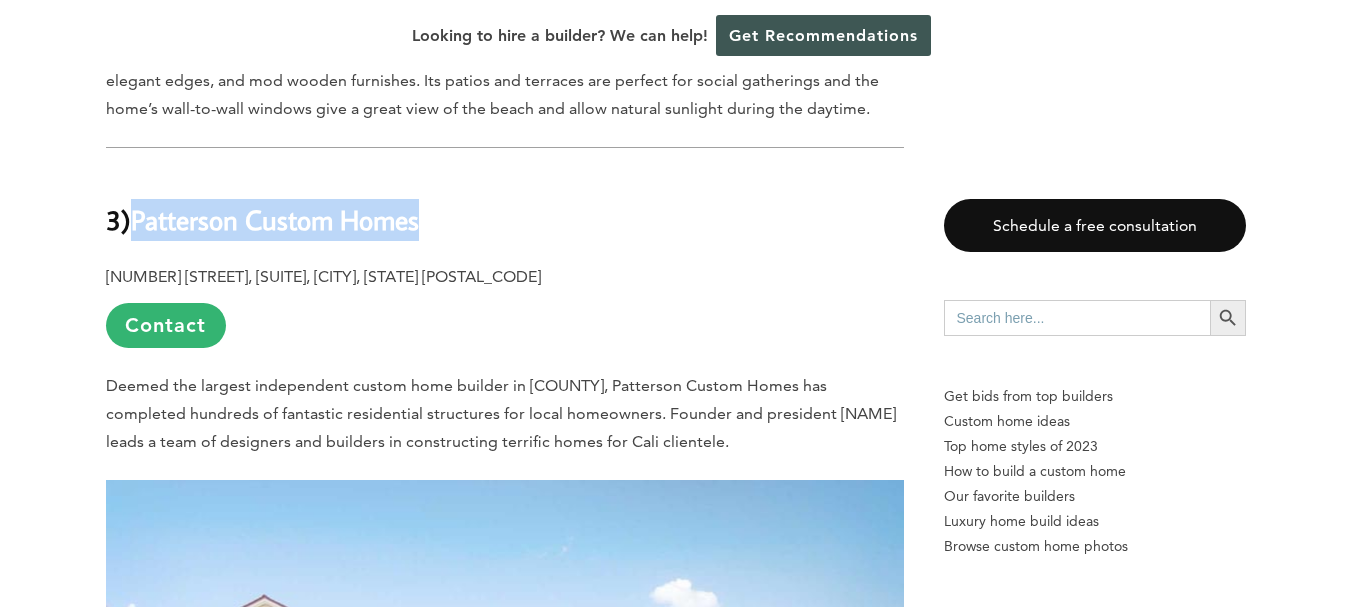 drag, startPoint x: 132, startPoint y: 224, endPoint x: 462, endPoint y: 224, distance: 330 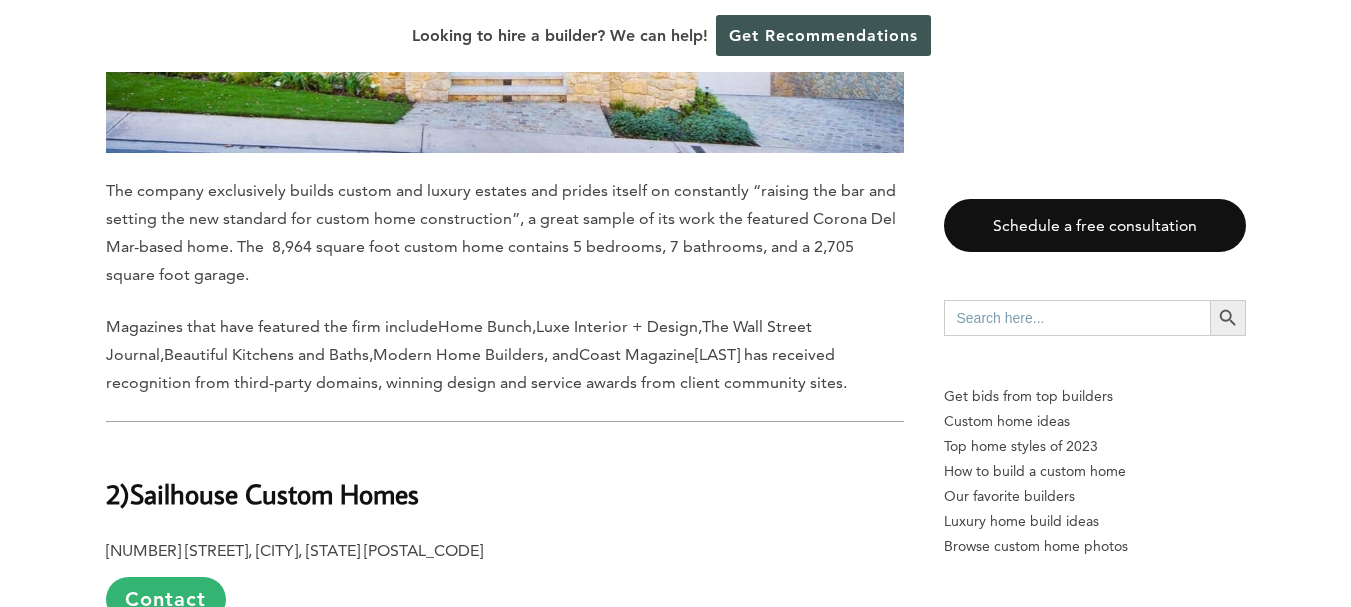 scroll, scrollTop: 15200, scrollLeft: 0, axis: vertical 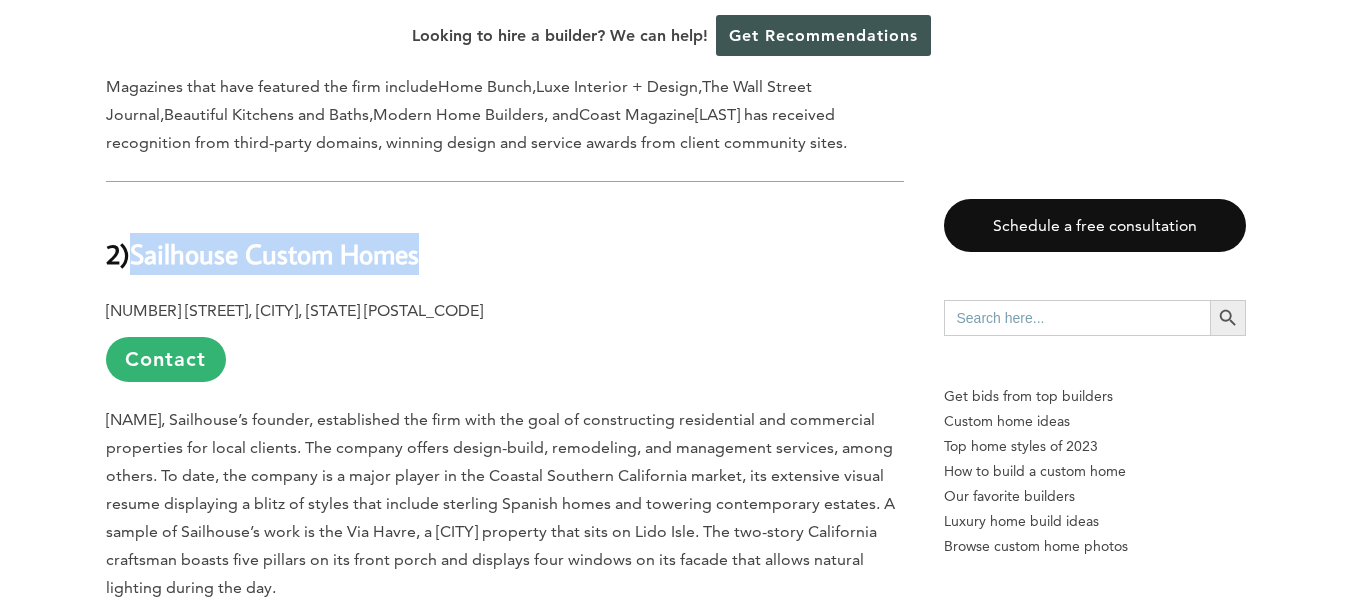 drag, startPoint x: 426, startPoint y: 259, endPoint x: 141, endPoint y: 249, distance: 285.17538 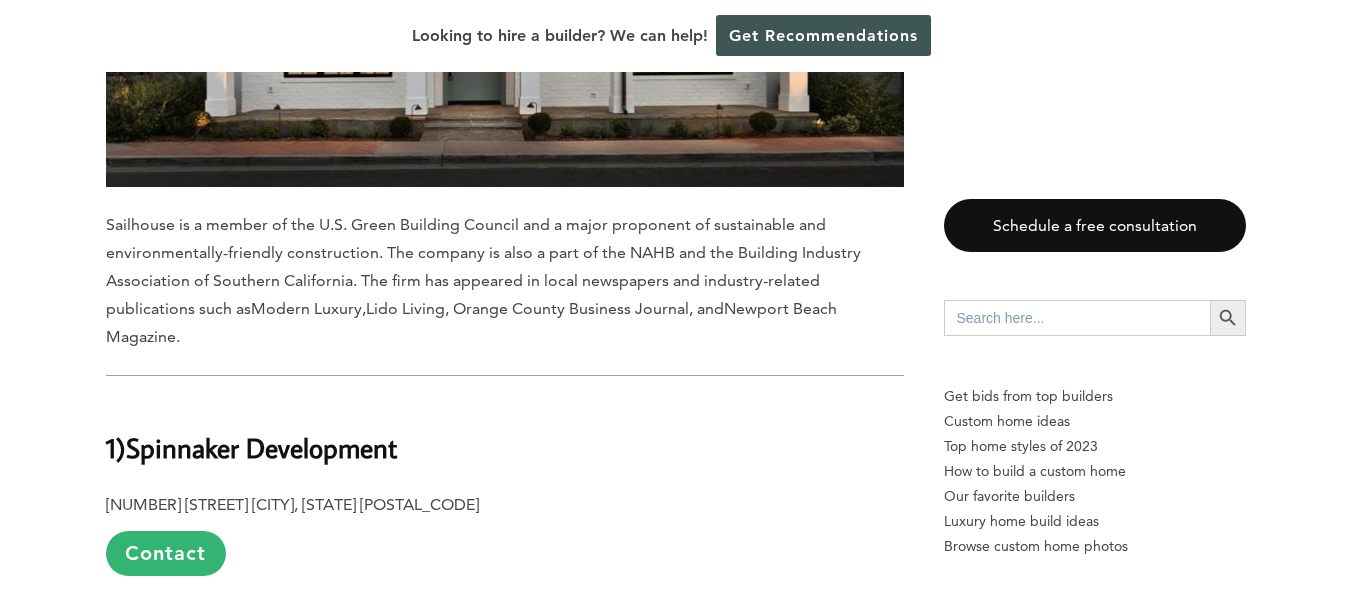 scroll, scrollTop: 16200, scrollLeft: 0, axis: vertical 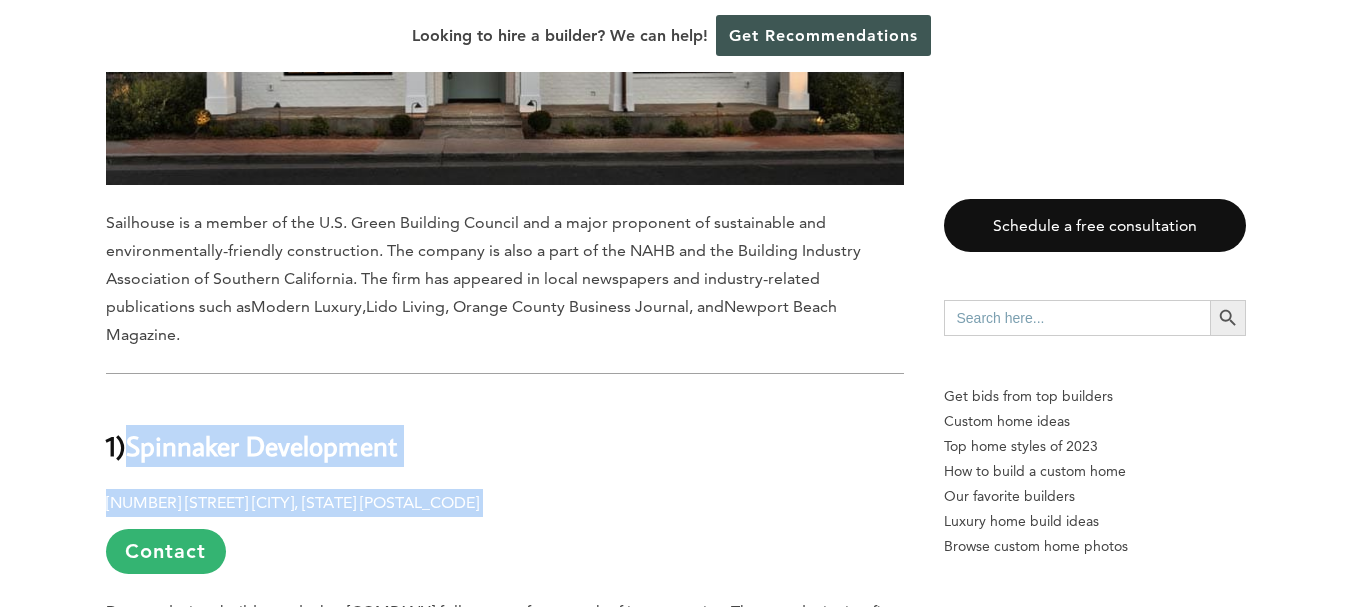 drag, startPoint x: 136, startPoint y: 445, endPoint x: 445, endPoint y: 470, distance: 310.00967 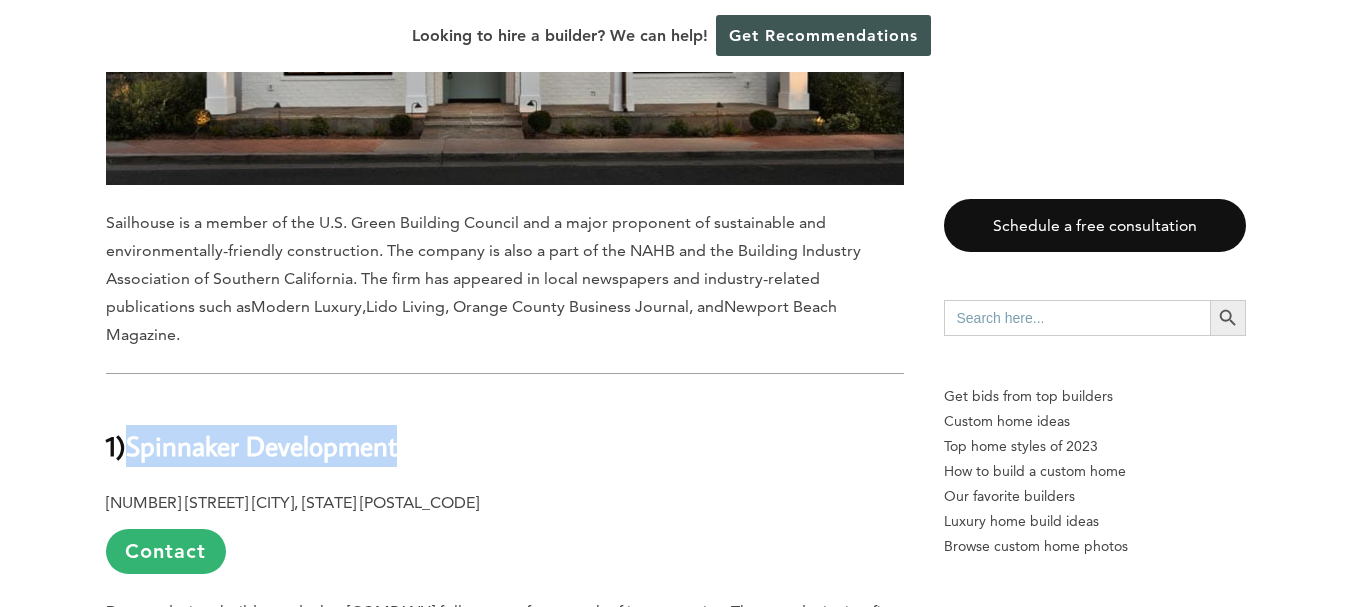 drag, startPoint x: 383, startPoint y: 444, endPoint x: 137, endPoint y: 426, distance: 246.65765 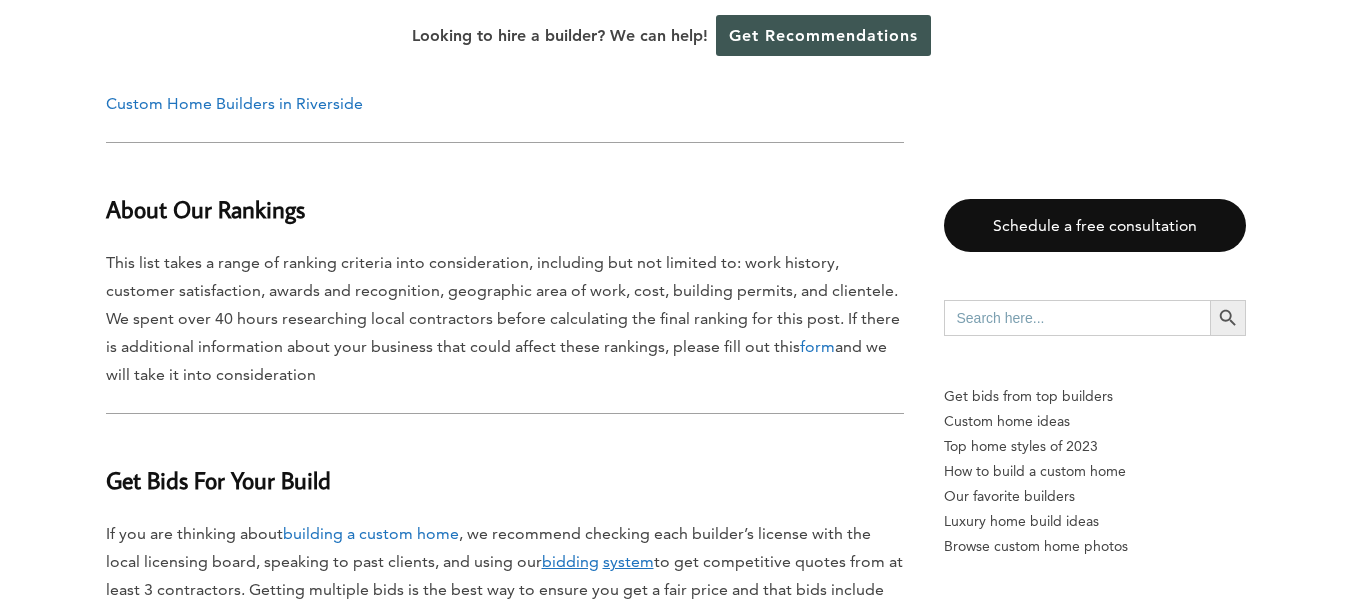 scroll, scrollTop: 18000, scrollLeft: 0, axis: vertical 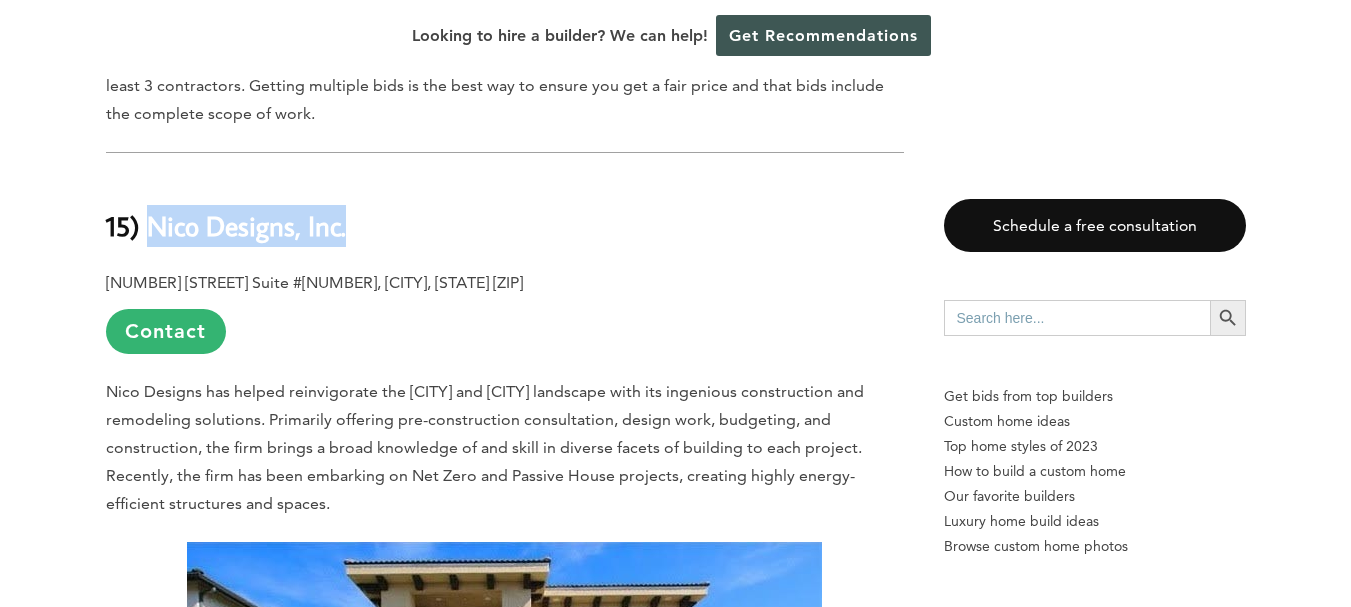 drag, startPoint x: 150, startPoint y: 221, endPoint x: 375, endPoint y: 229, distance: 225.14218 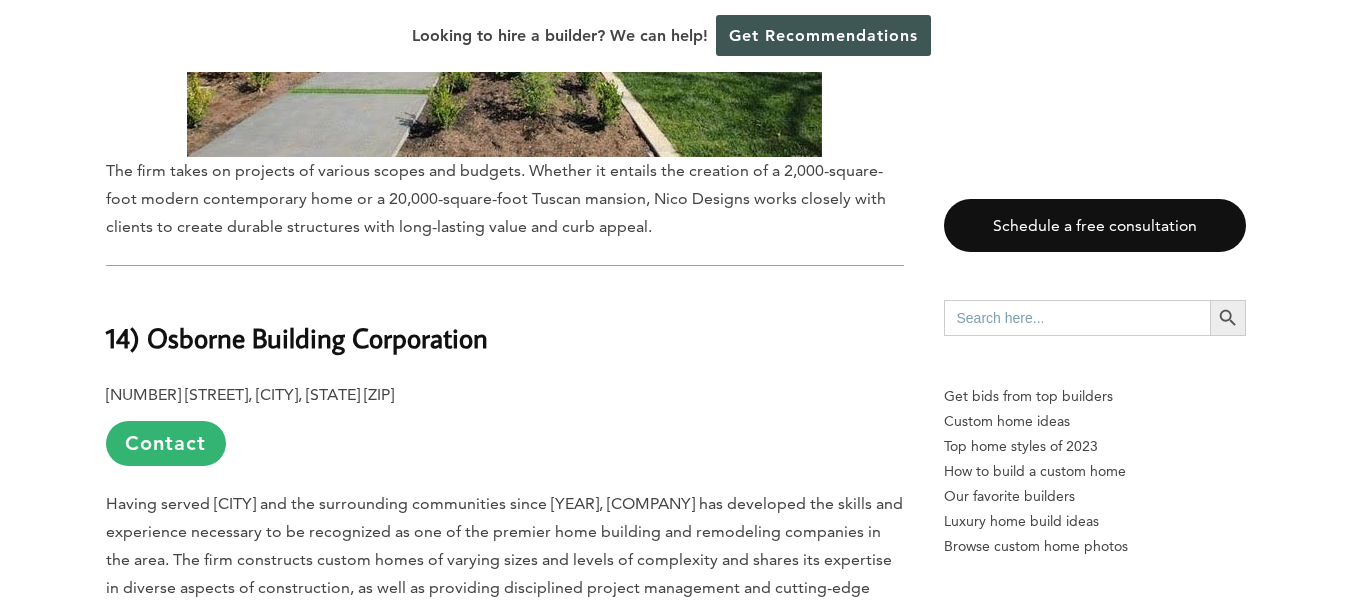 scroll, scrollTop: 2100, scrollLeft: 0, axis: vertical 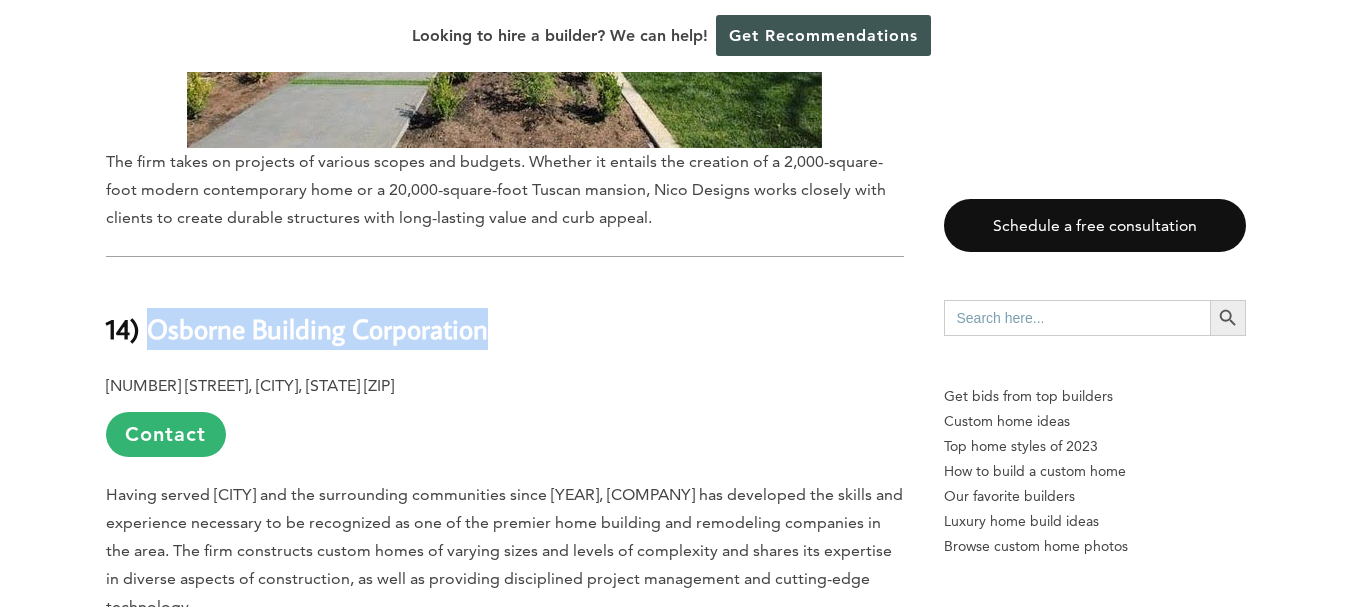 drag, startPoint x: 155, startPoint y: 325, endPoint x: 549, endPoint y: 342, distance: 394.36658 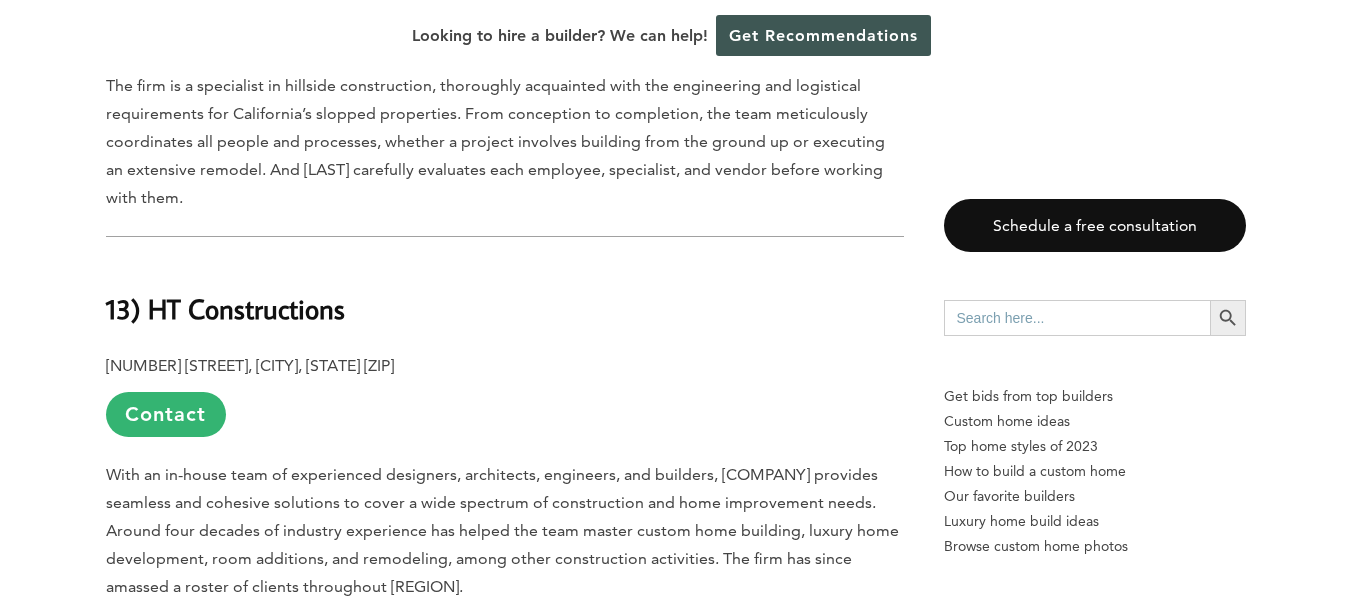 scroll, scrollTop: 3200, scrollLeft: 0, axis: vertical 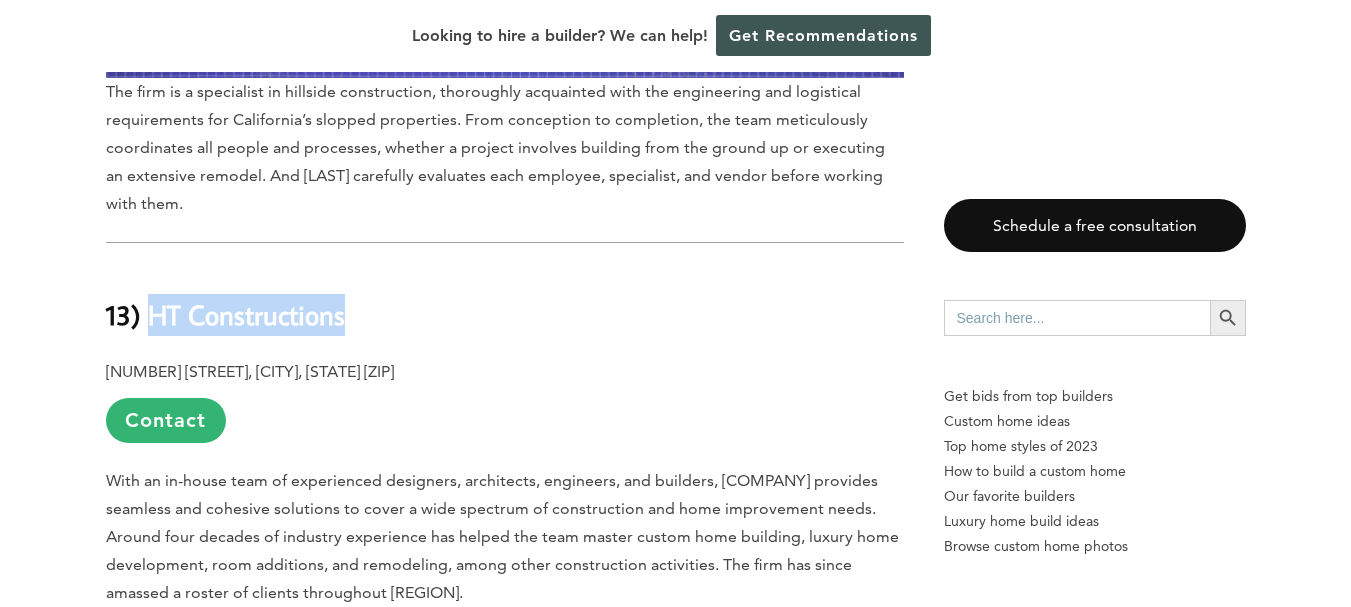 drag, startPoint x: 349, startPoint y: 317, endPoint x: 147, endPoint y: 317, distance: 202 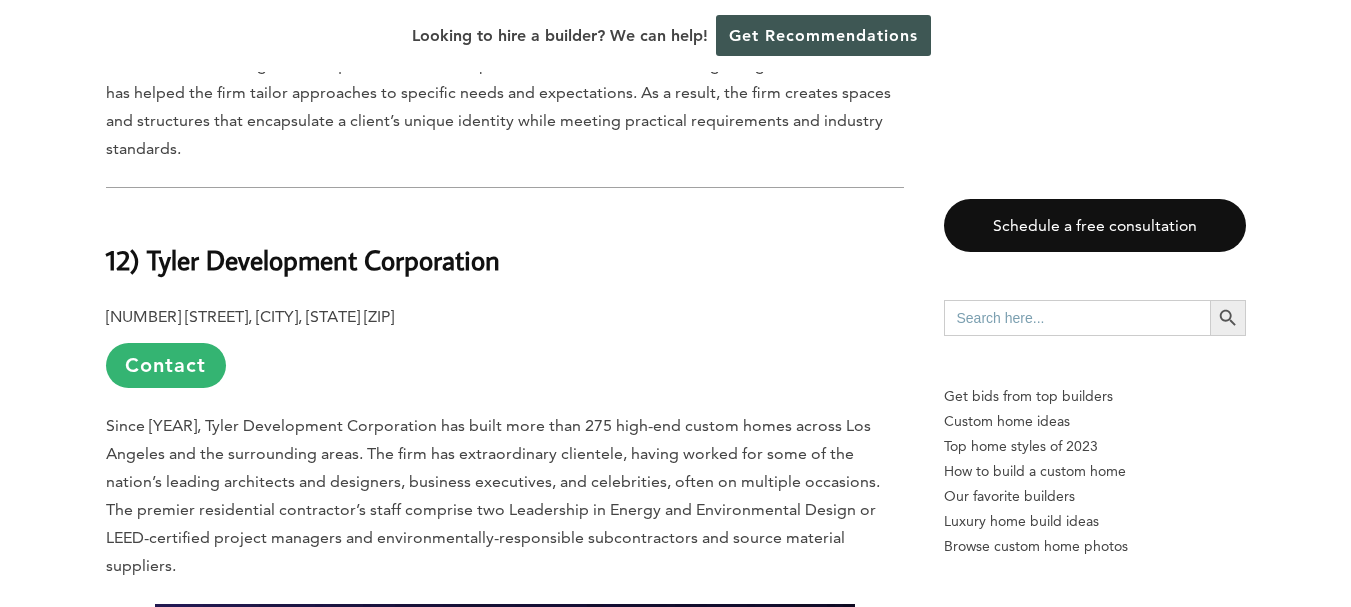scroll, scrollTop: 4300, scrollLeft: 0, axis: vertical 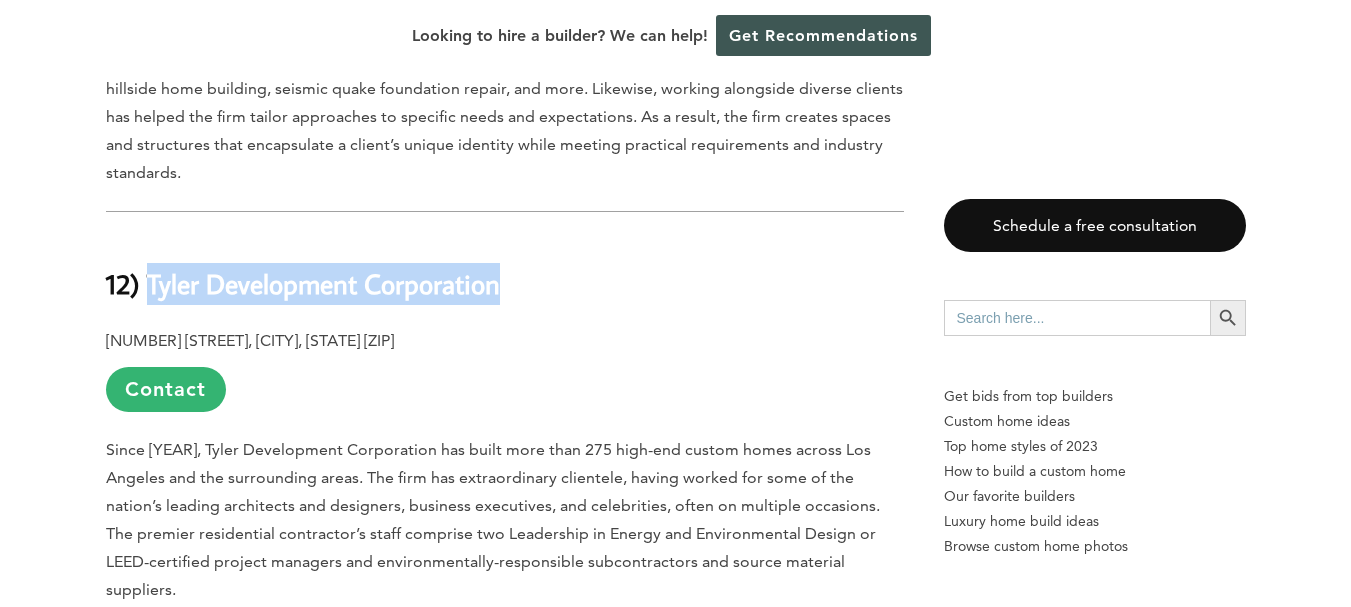 drag, startPoint x: 150, startPoint y: 278, endPoint x: 622, endPoint y: 279, distance: 472.00107 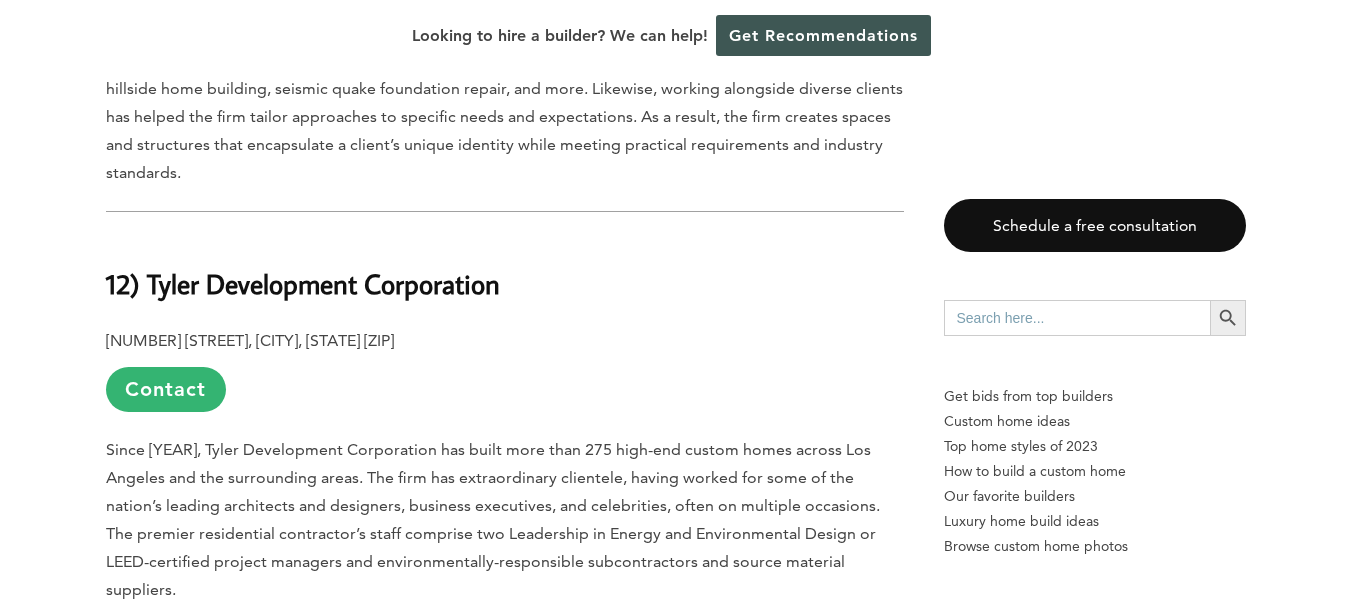drag, startPoint x: 440, startPoint y: 280, endPoint x: 401, endPoint y: 407, distance: 132.8533 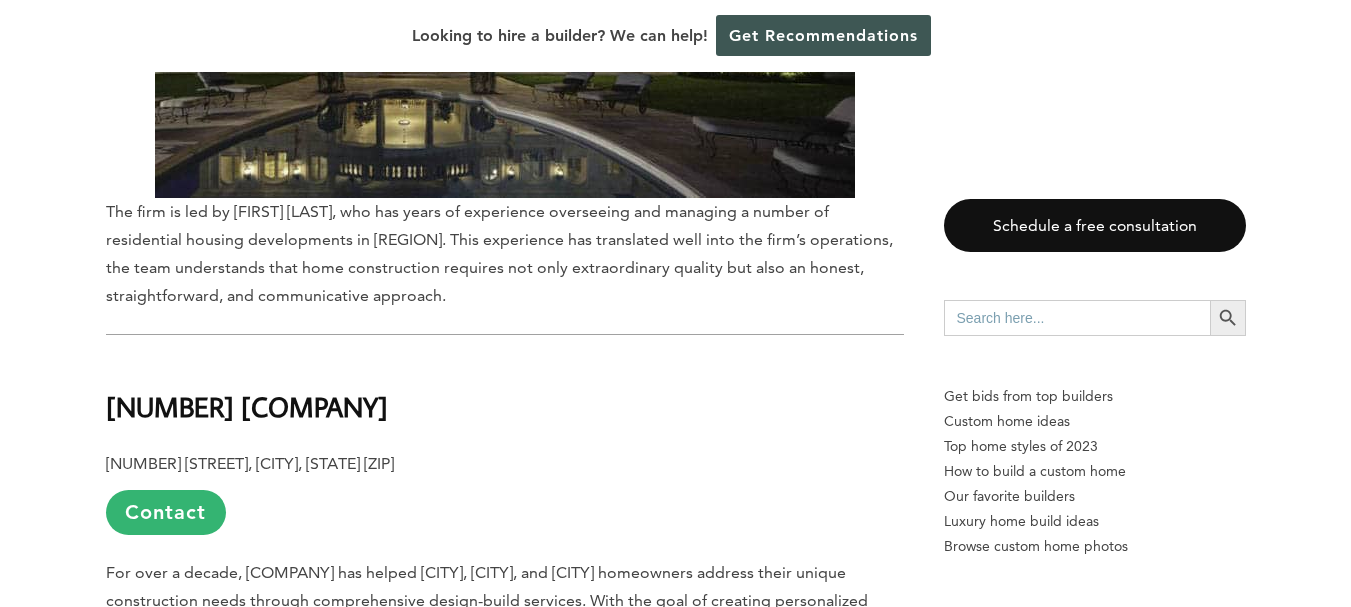 scroll, scrollTop: 5200, scrollLeft: 0, axis: vertical 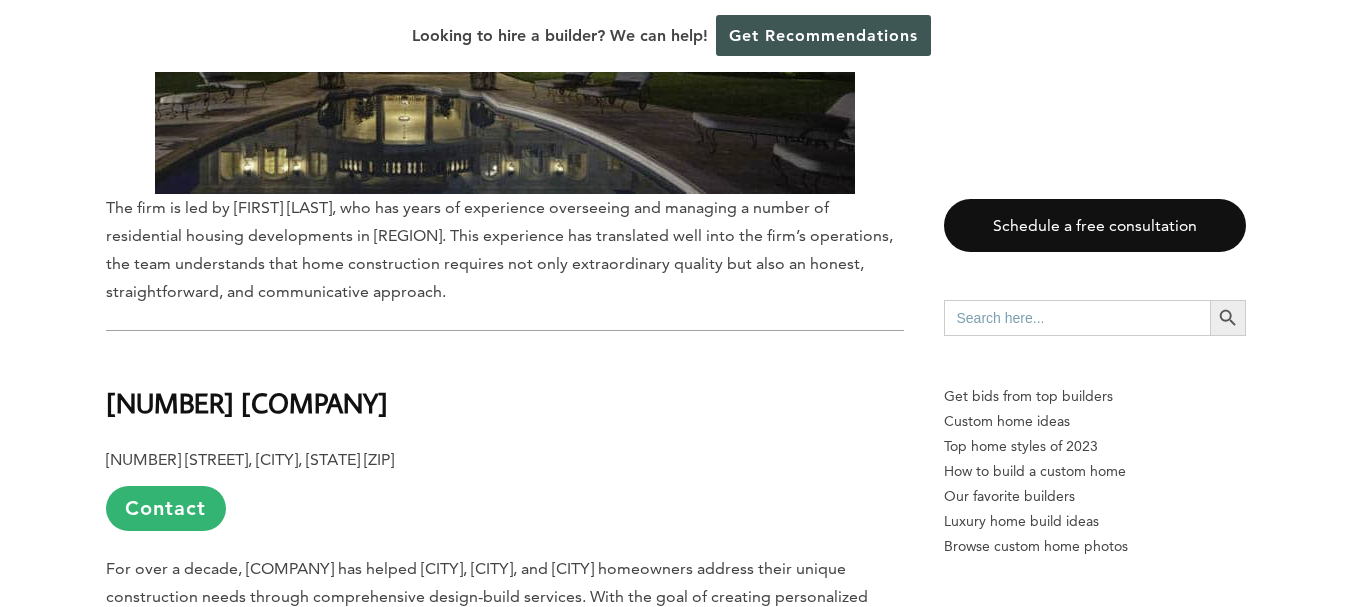 click on "11) Farnsworth Builders" at bounding box center (247, 402) 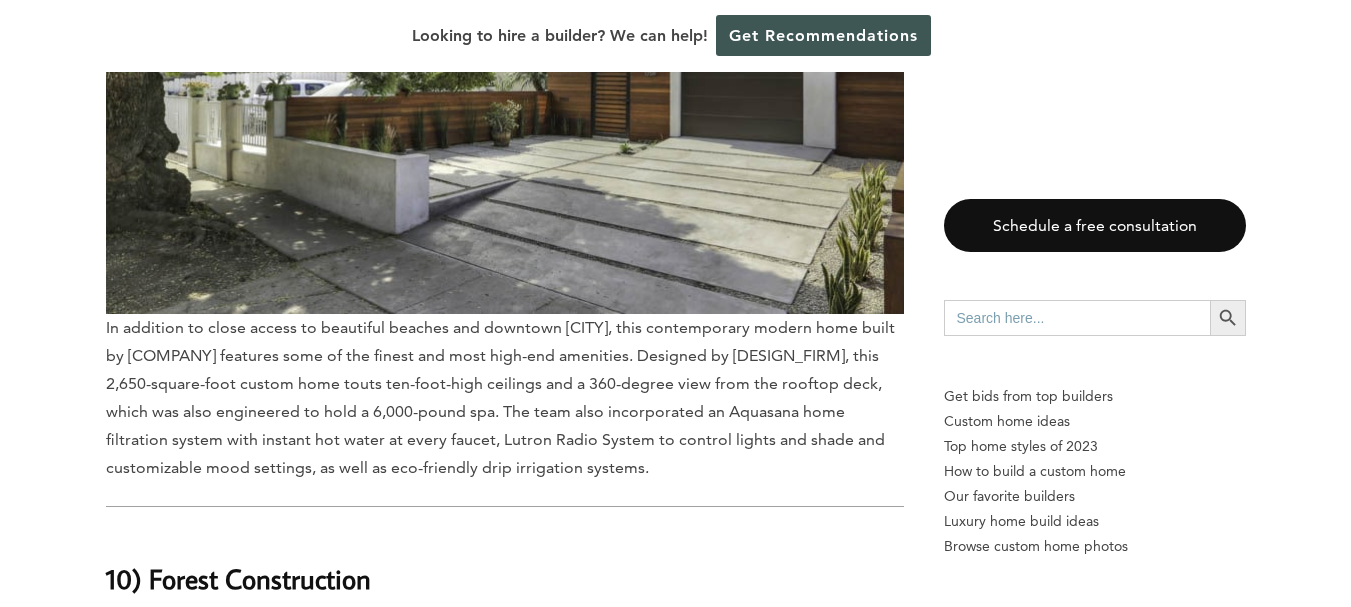 scroll, scrollTop: 6300, scrollLeft: 0, axis: vertical 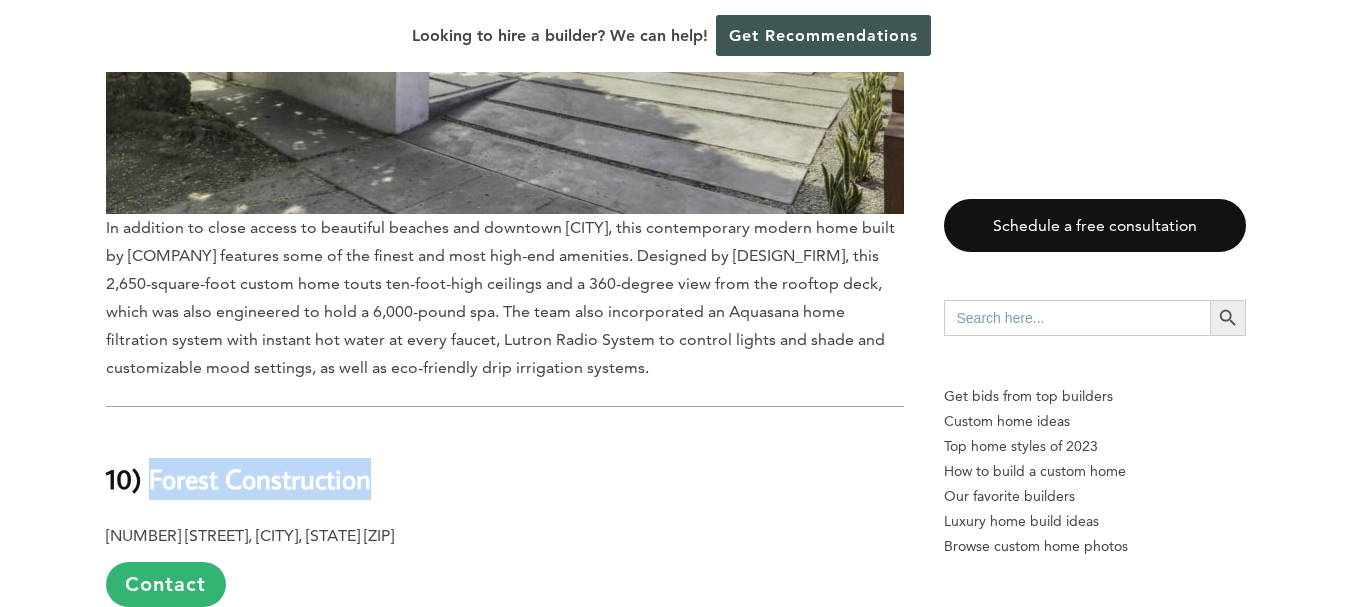 drag, startPoint x: 146, startPoint y: 456, endPoint x: 399, endPoint y: 449, distance: 253.09682 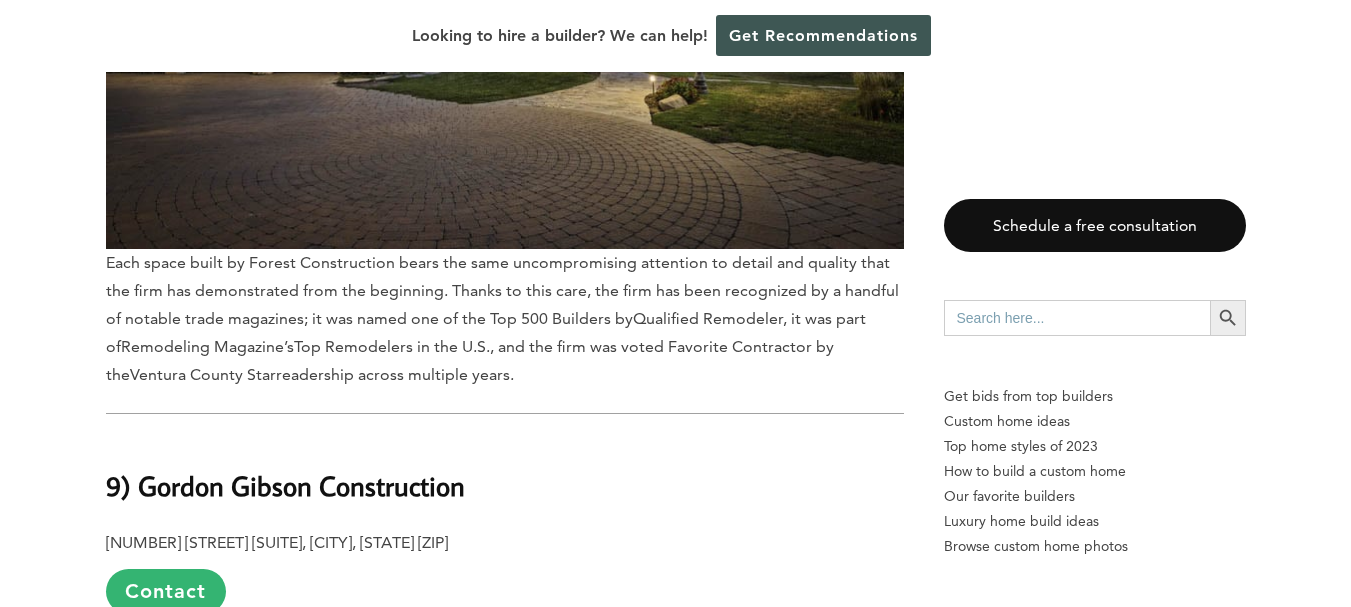 scroll, scrollTop: 7500, scrollLeft: 0, axis: vertical 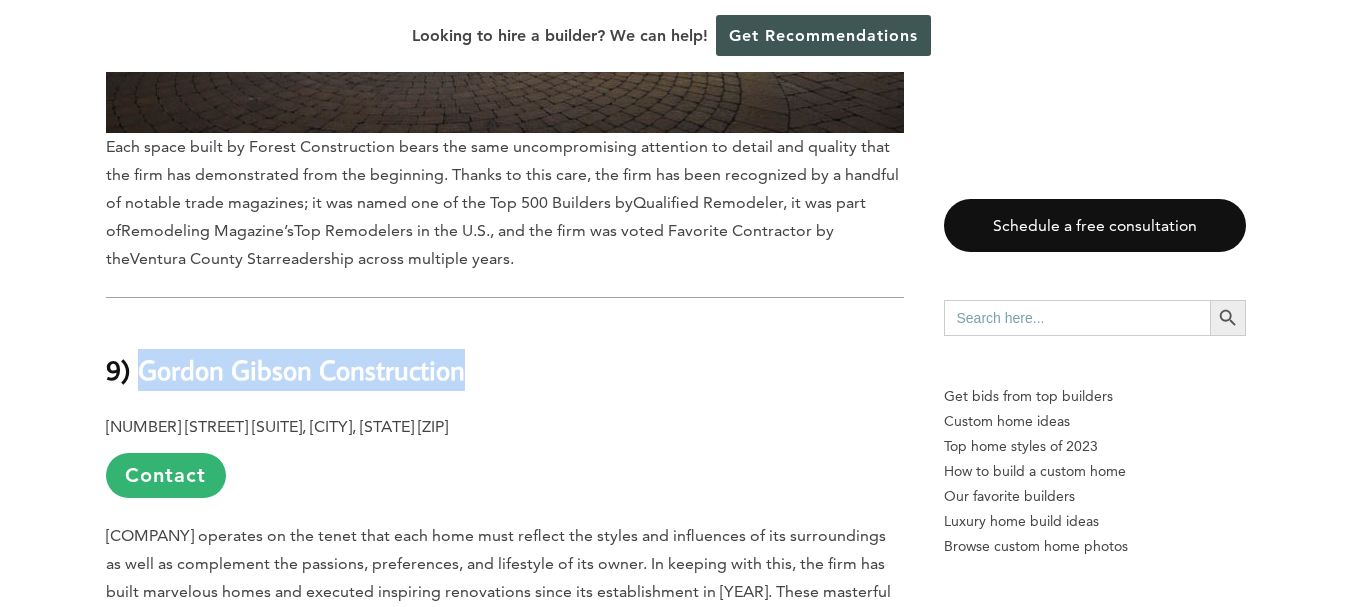 drag, startPoint x: 459, startPoint y: 343, endPoint x: 139, endPoint y: 359, distance: 320.39975 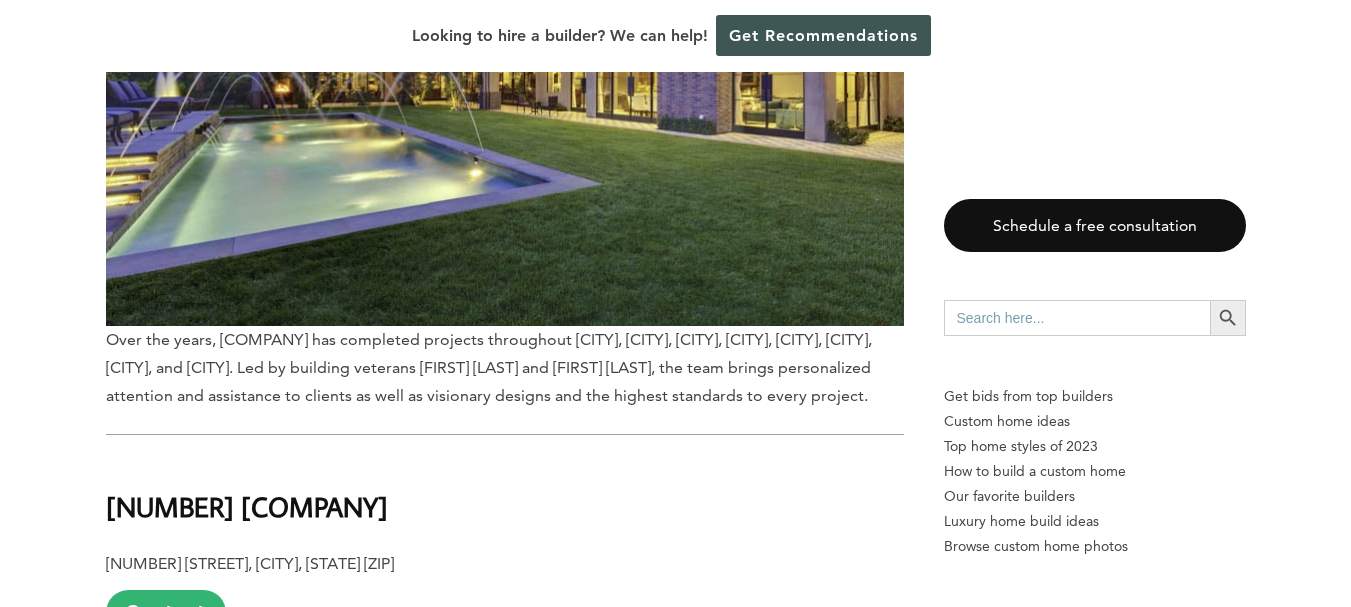 scroll, scrollTop: 8500, scrollLeft: 0, axis: vertical 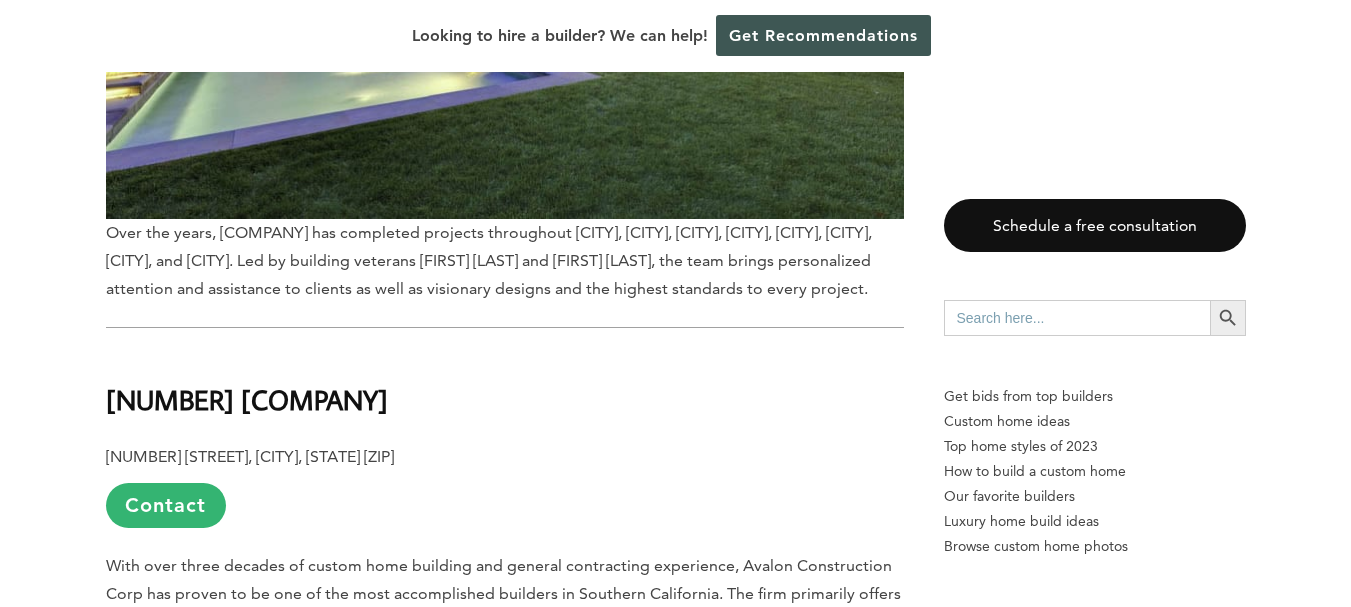 drag, startPoint x: 143, startPoint y: 406, endPoint x: 540, endPoint y: 419, distance: 397.2128 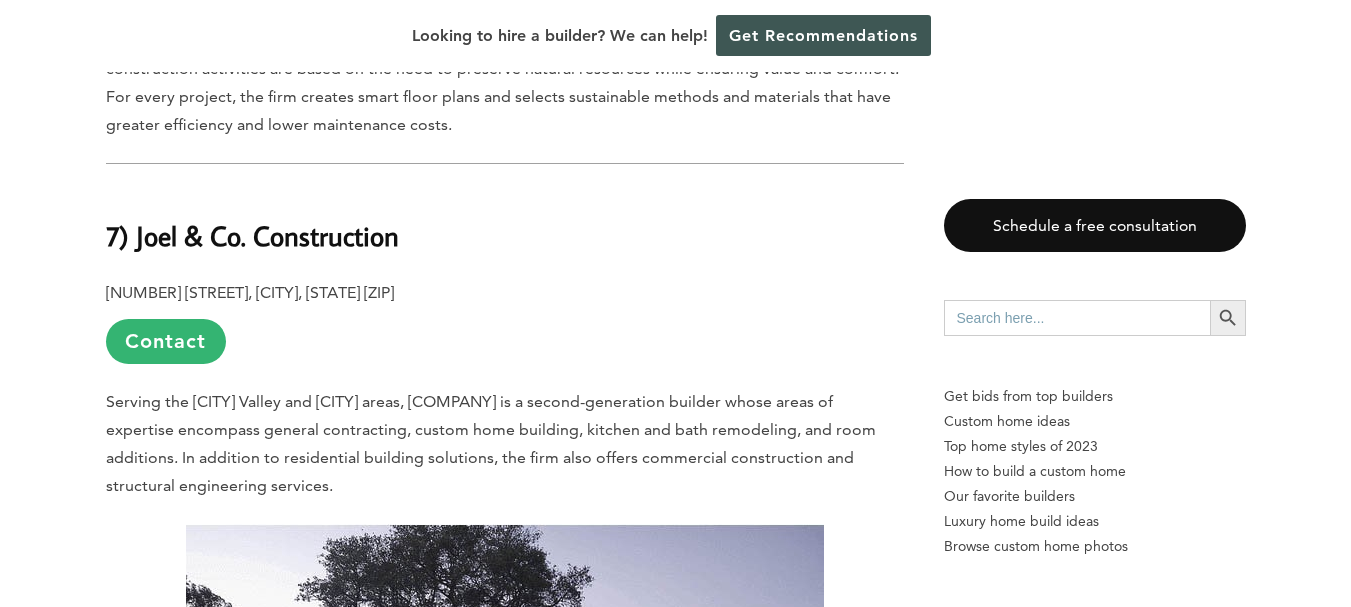 scroll, scrollTop: 9700, scrollLeft: 0, axis: vertical 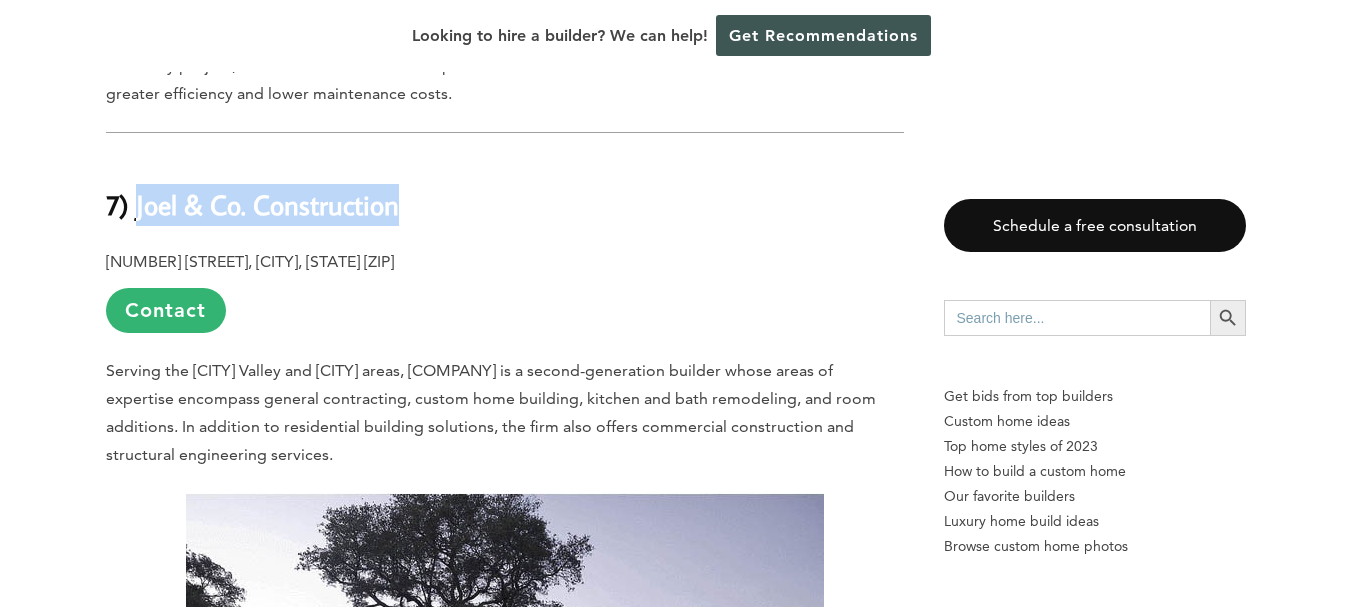 drag, startPoint x: 410, startPoint y: 195, endPoint x: 190, endPoint y: 209, distance: 220.445 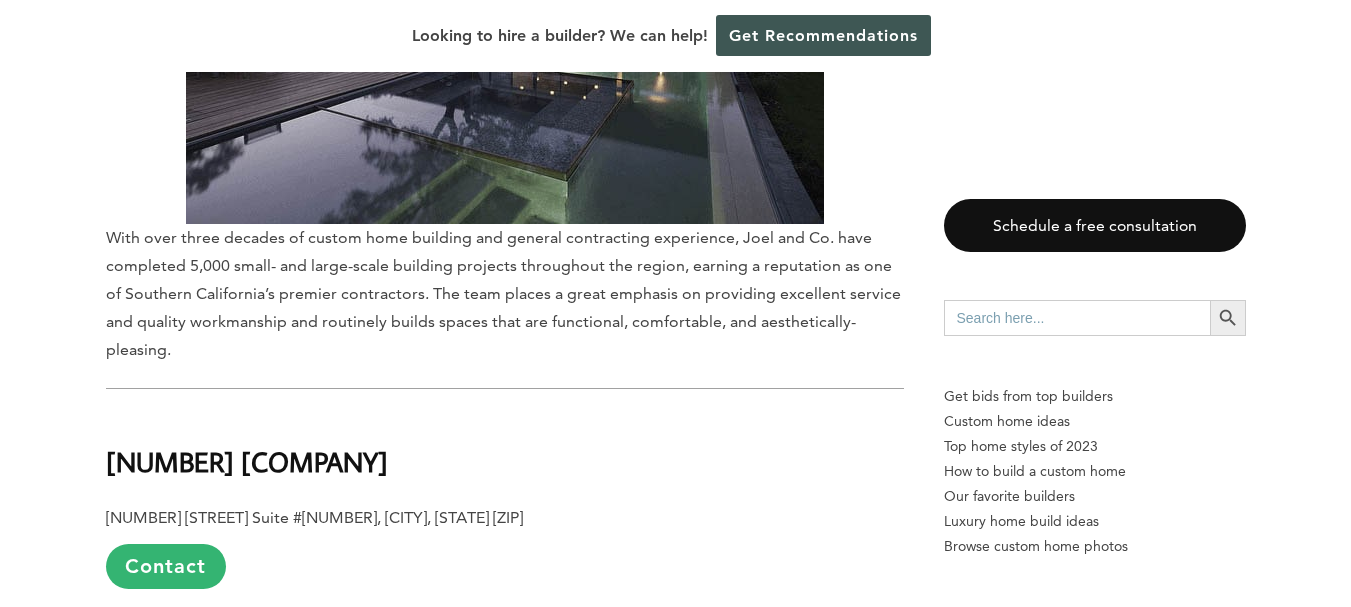 scroll, scrollTop: 10500, scrollLeft: 0, axis: vertical 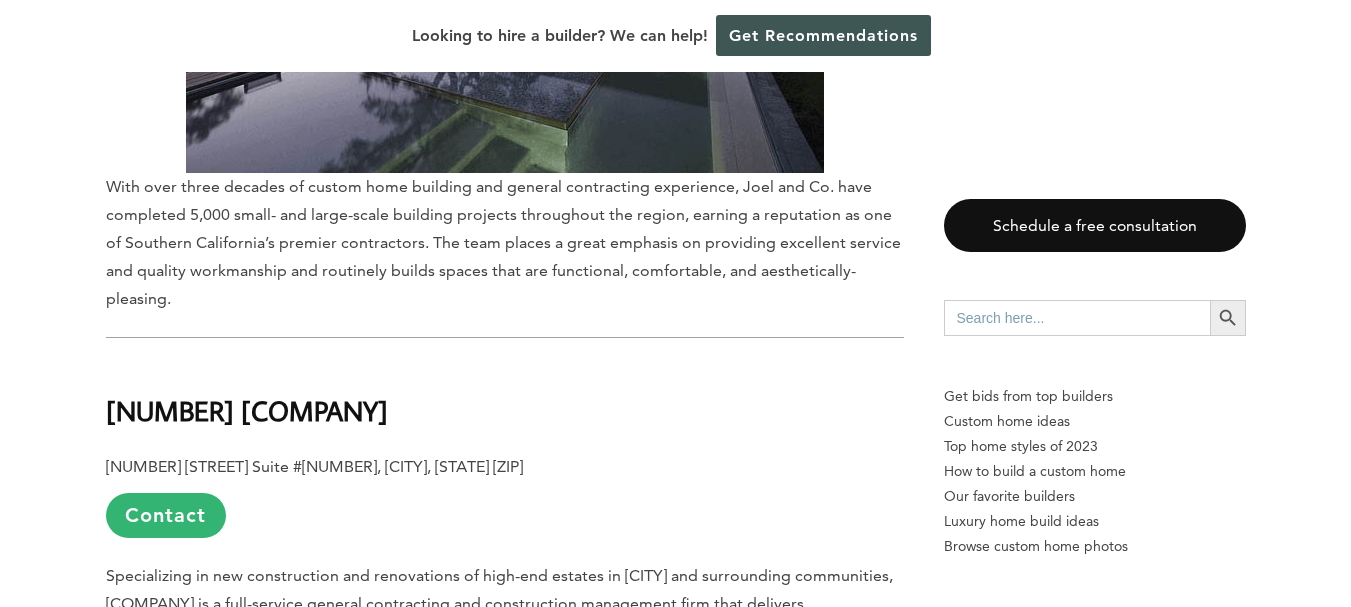 drag, startPoint x: 365, startPoint y: 410, endPoint x: 141, endPoint y: 416, distance: 224.08034 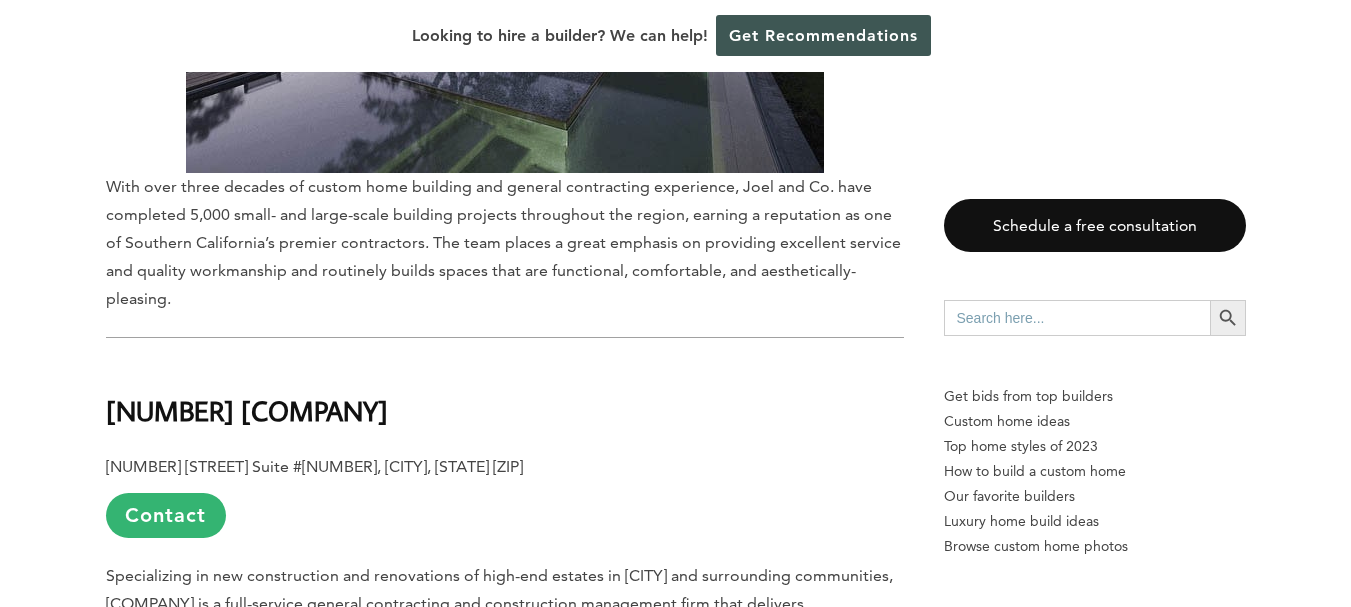 copy on "Sarlan Builders, Inc." 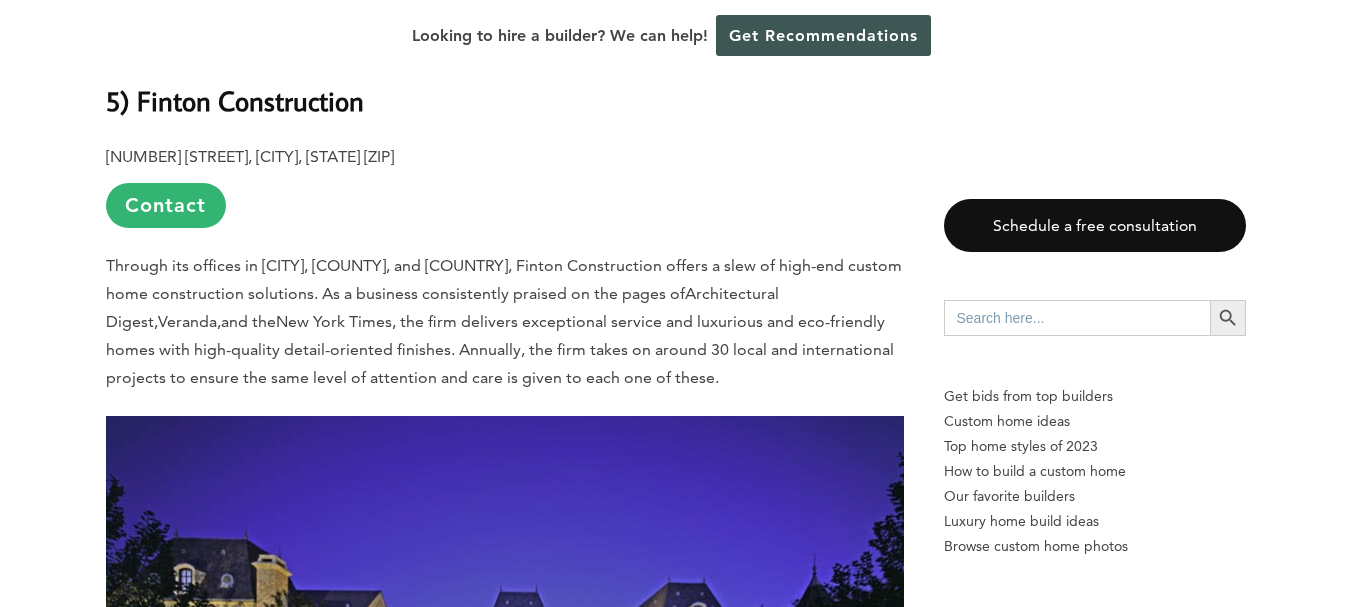scroll, scrollTop: 12300, scrollLeft: 0, axis: vertical 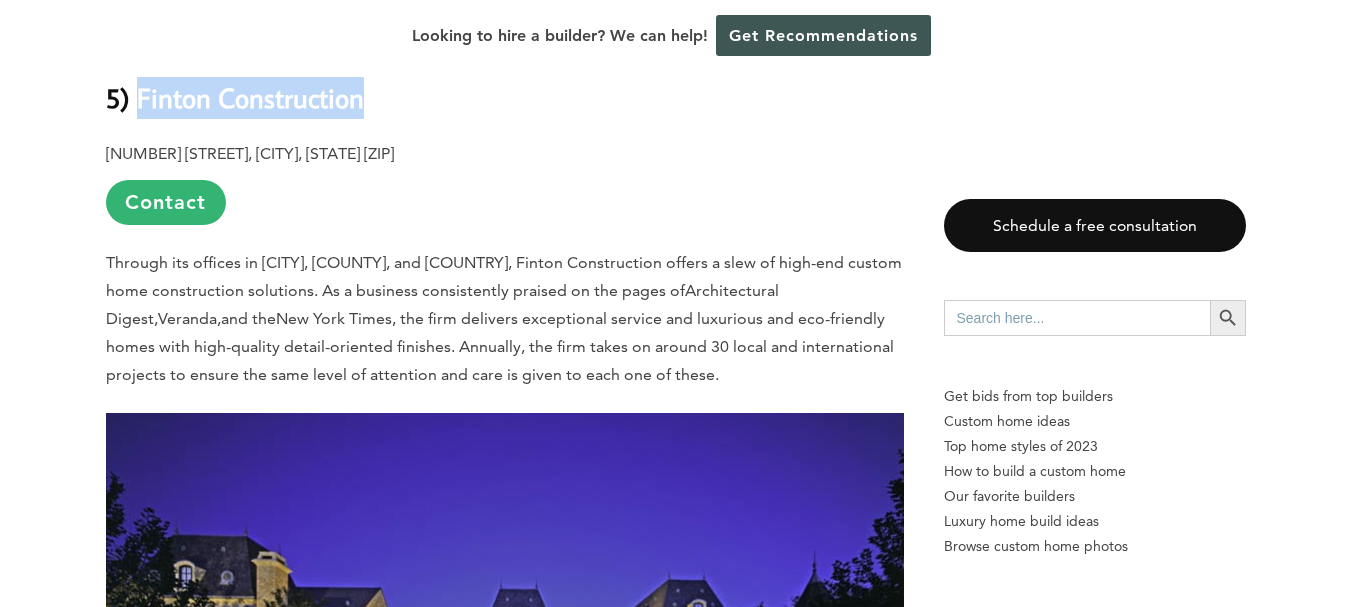 drag, startPoint x: 382, startPoint y: 95, endPoint x: 136, endPoint y: 98, distance: 246.0183 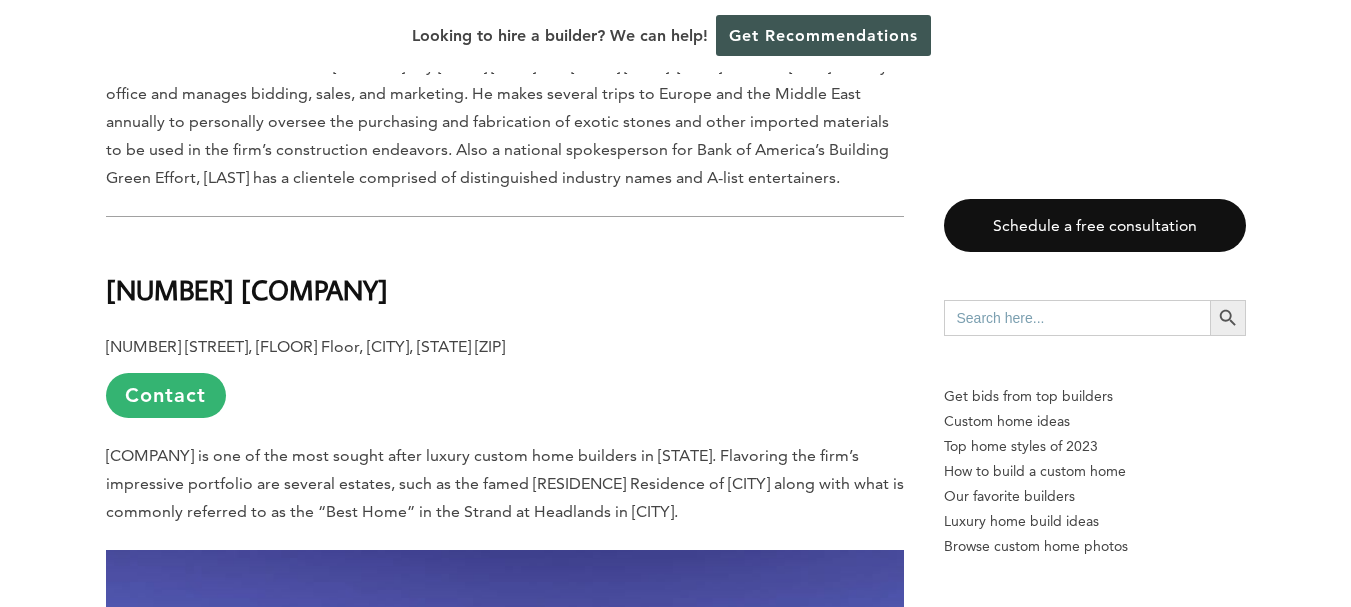 scroll, scrollTop: 13200, scrollLeft: 0, axis: vertical 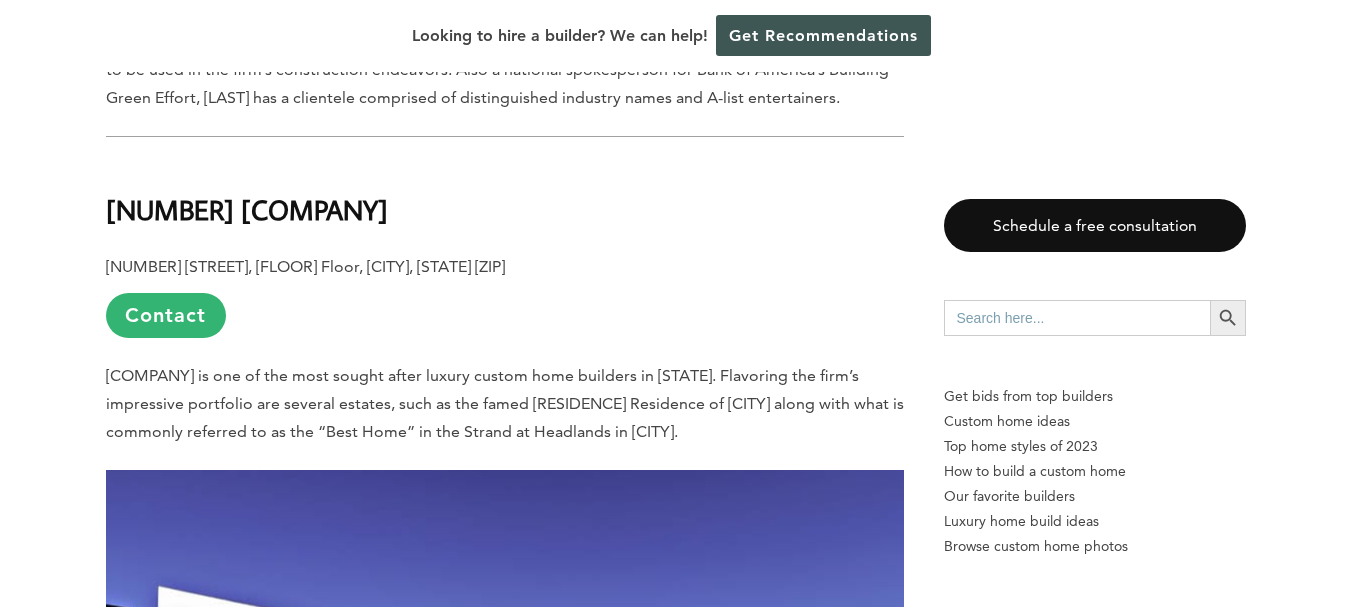 drag, startPoint x: 447, startPoint y: 208, endPoint x: 140, endPoint y: 218, distance: 307.1628 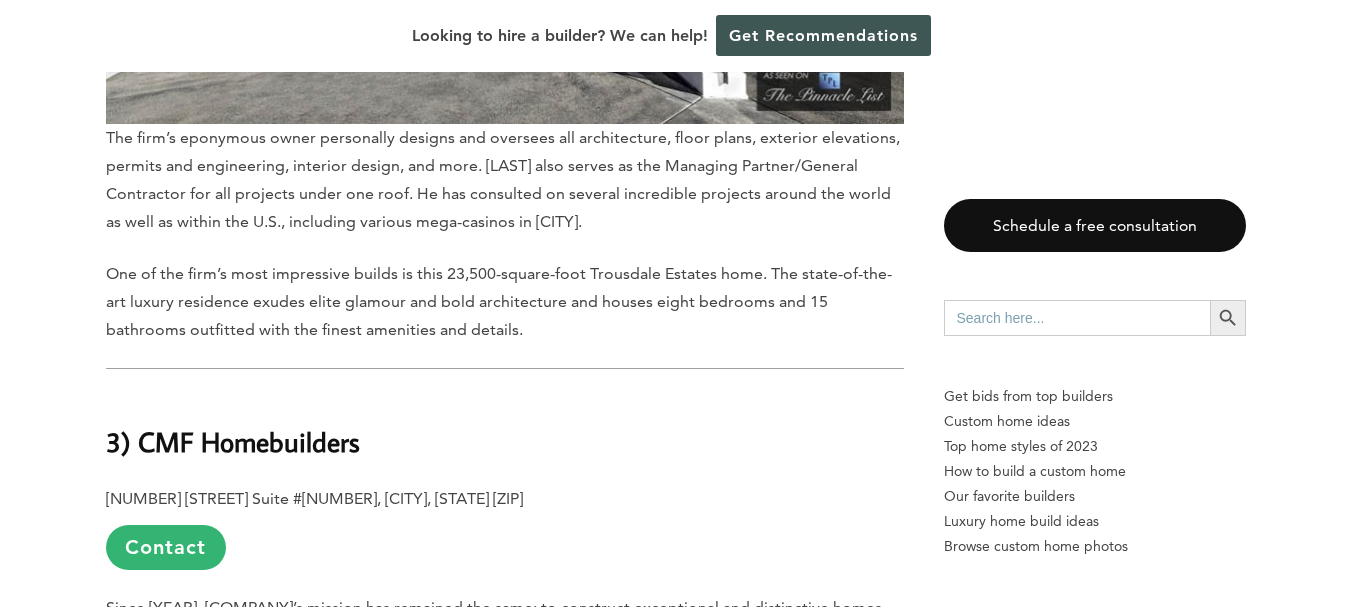 scroll, scrollTop: 14200, scrollLeft: 0, axis: vertical 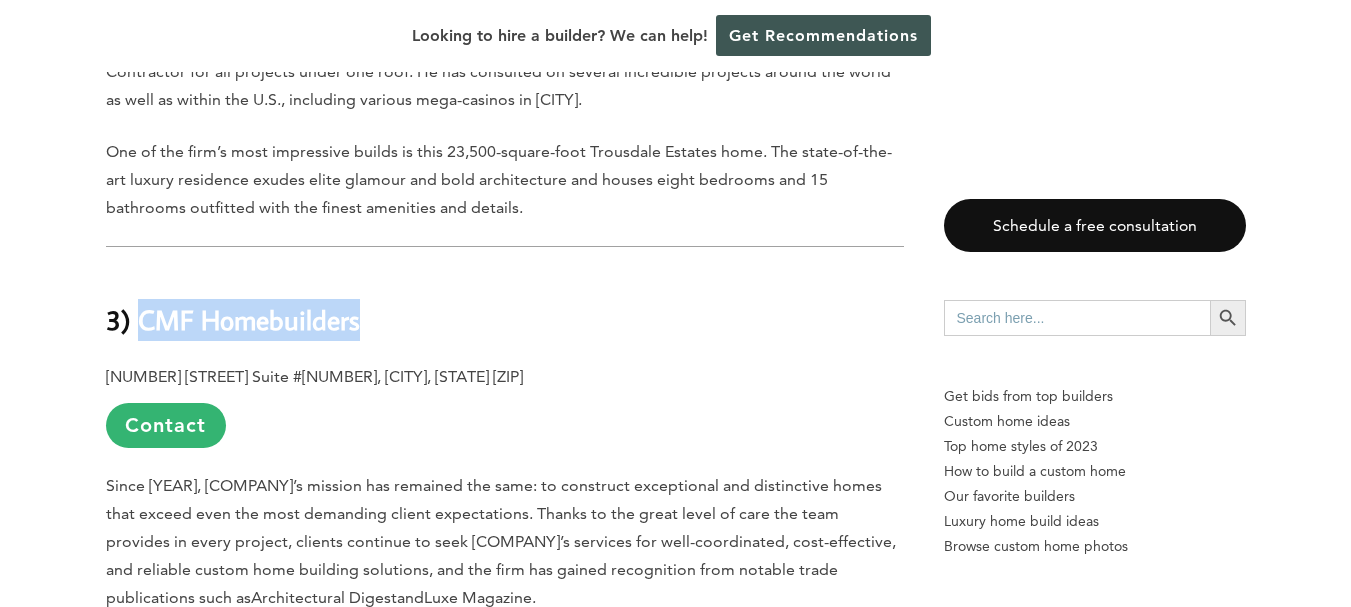 drag, startPoint x: 363, startPoint y: 324, endPoint x: 145, endPoint y: 319, distance: 218.05733 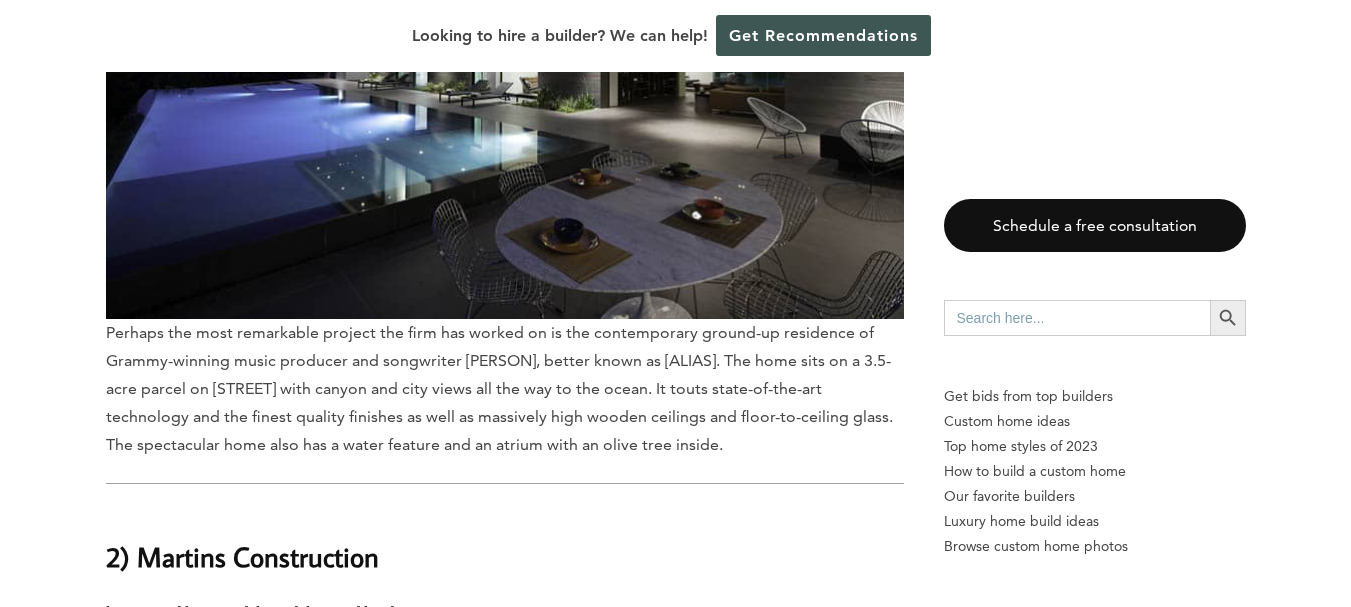 scroll, scrollTop: 15100, scrollLeft: 0, axis: vertical 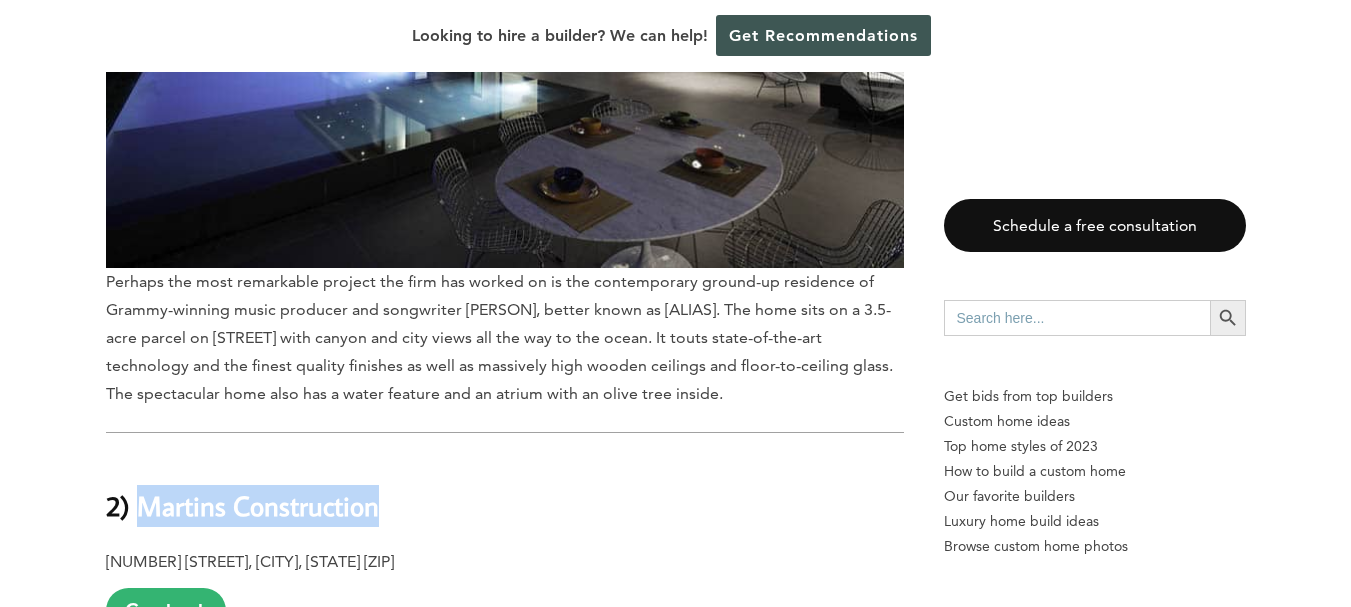 drag, startPoint x: 377, startPoint y: 506, endPoint x: 136, endPoint y: 503, distance: 241.01868 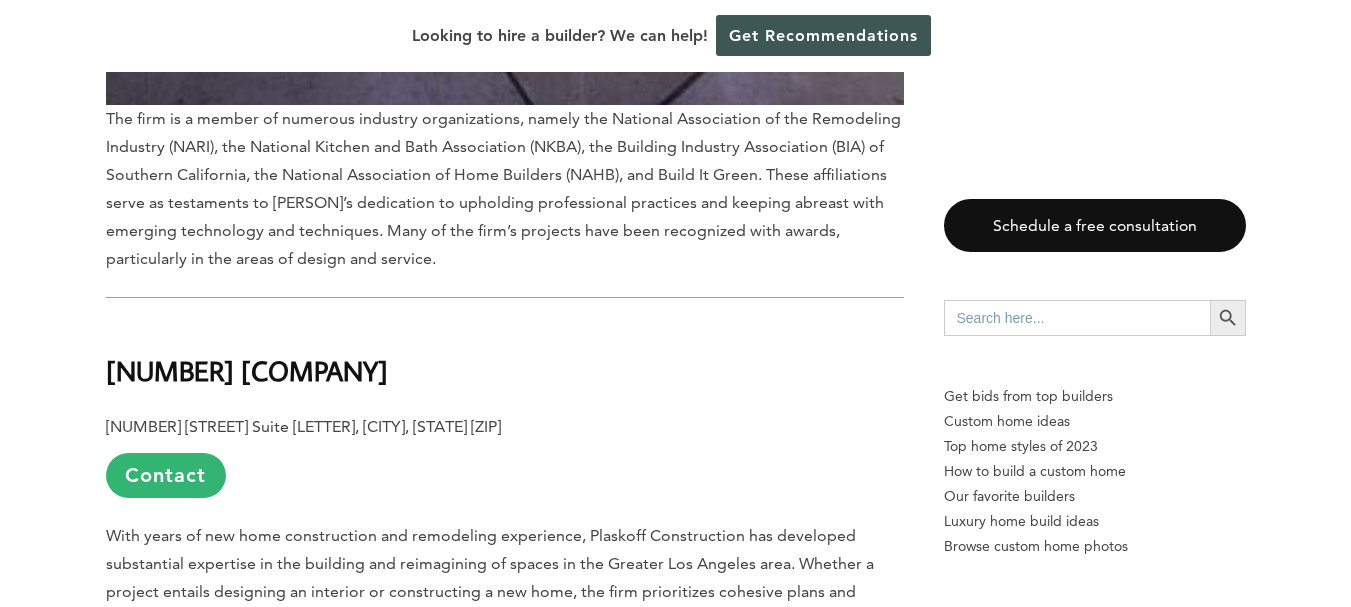 scroll, scrollTop: 17200, scrollLeft: 0, axis: vertical 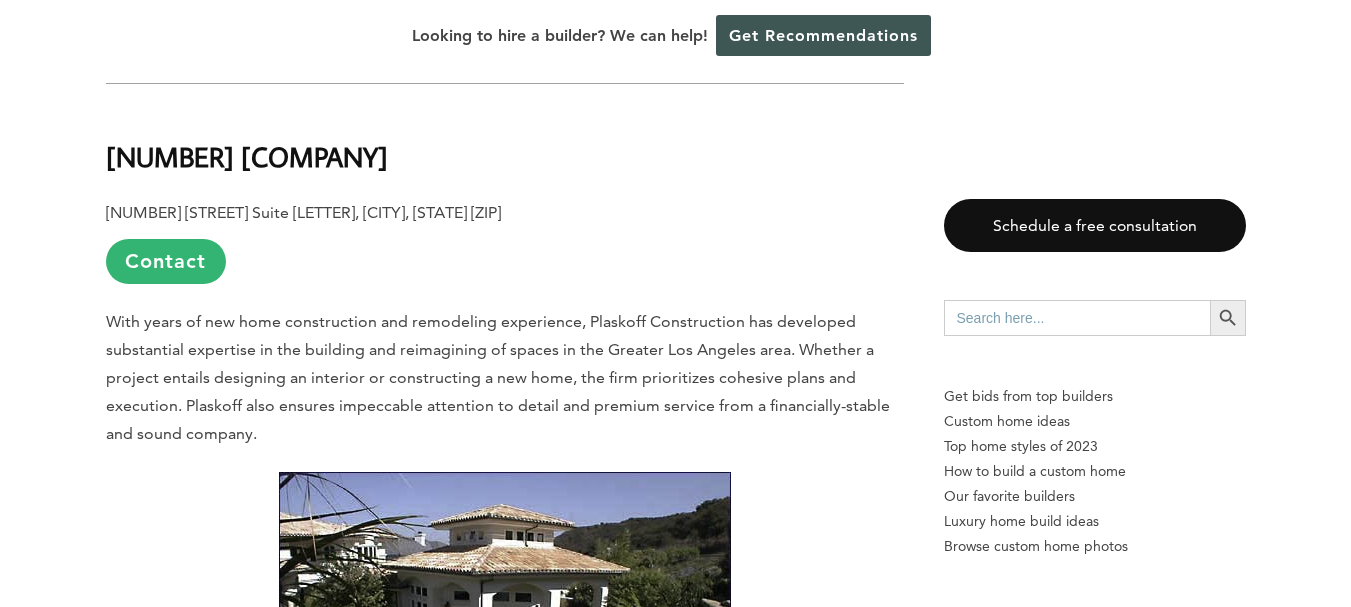 drag, startPoint x: 131, startPoint y: 152, endPoint x: 402, endPoint y: 159, distance: 271.0904 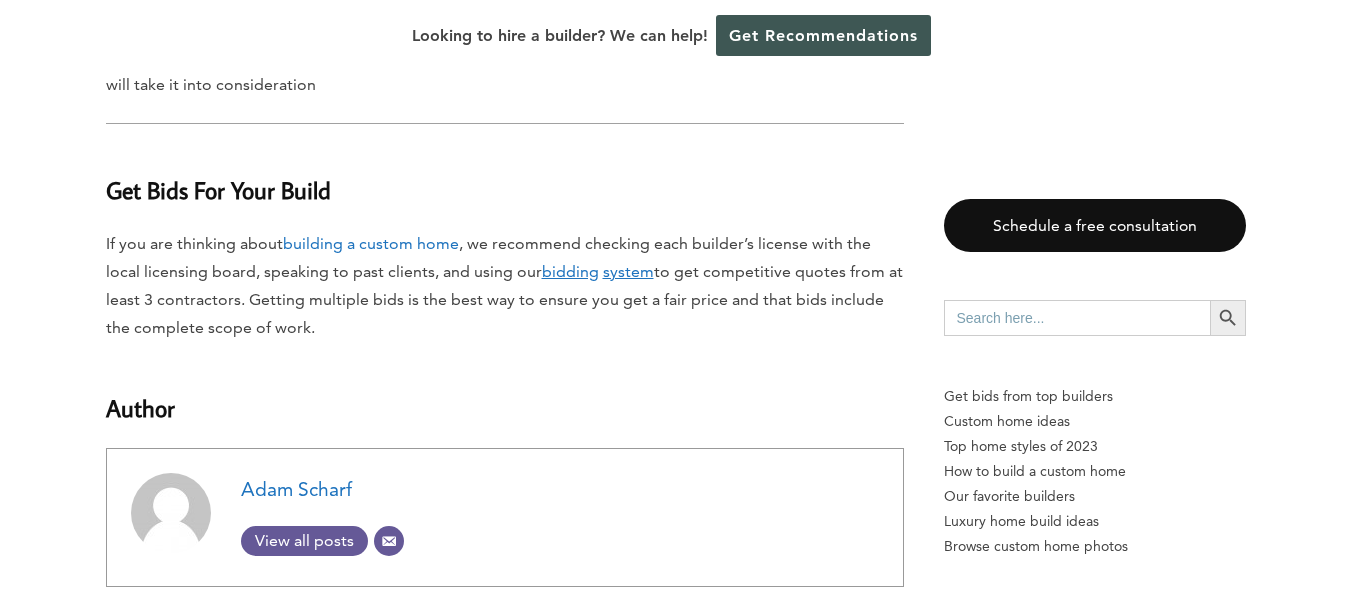 scroll, scrollTop: 18800, scrollLeft: 0, axis: vertical 